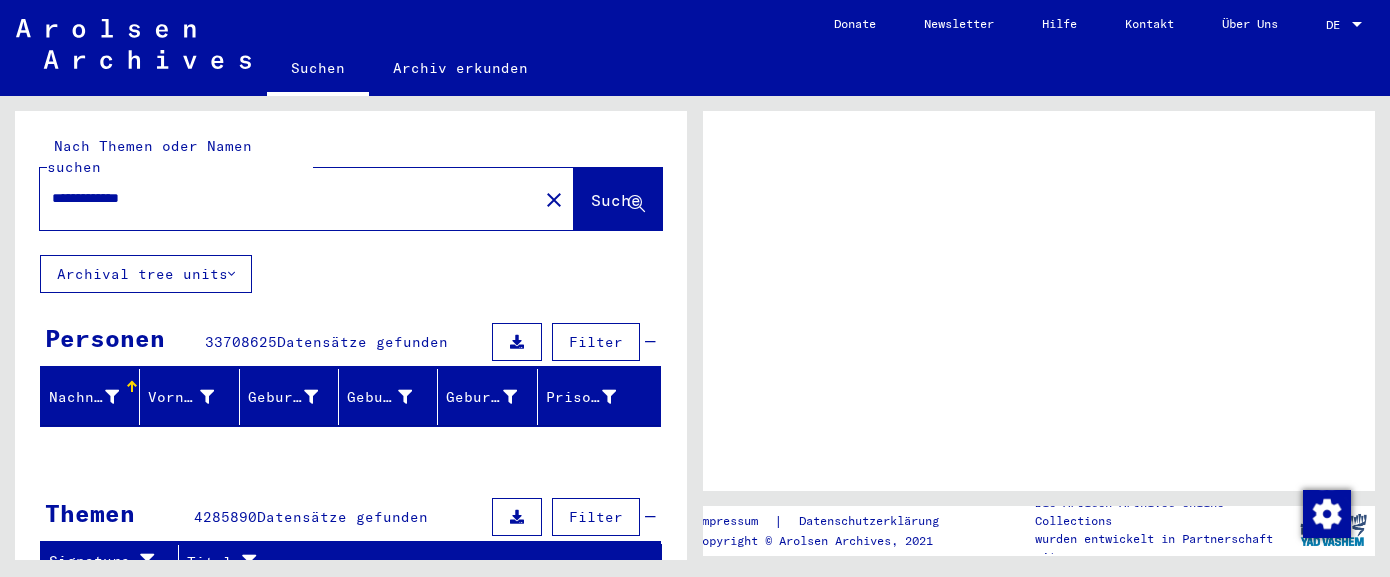 scroll, scrollTop: 0, scrollLeft: 0, axis: both 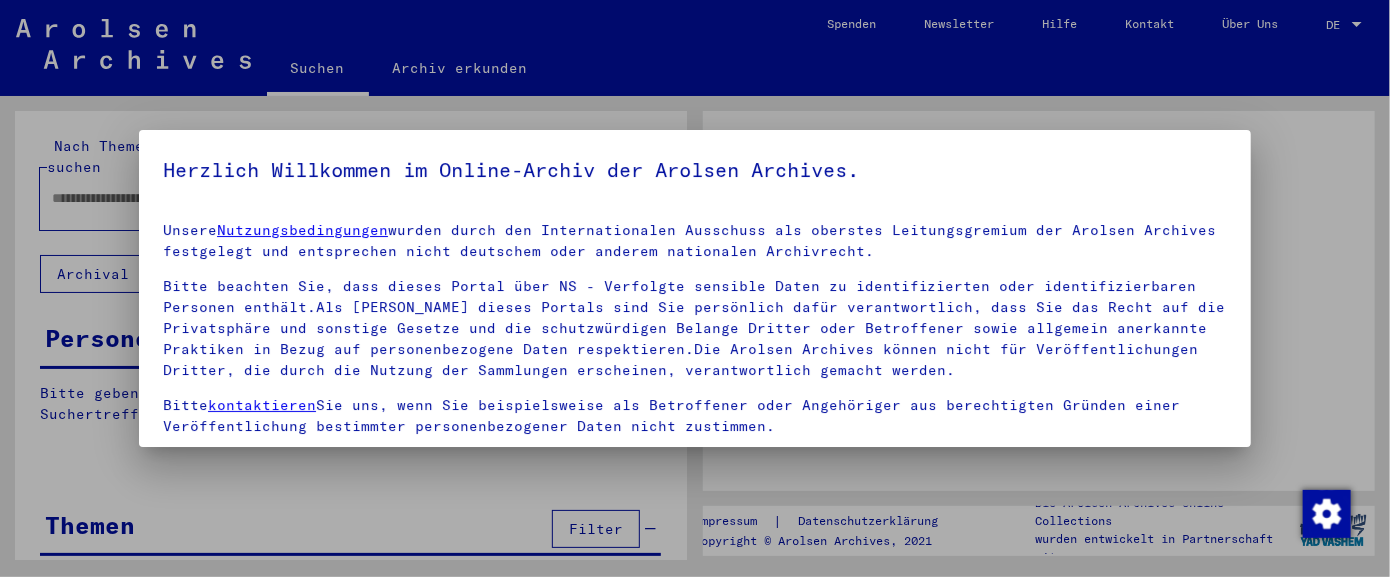 type on "**********" 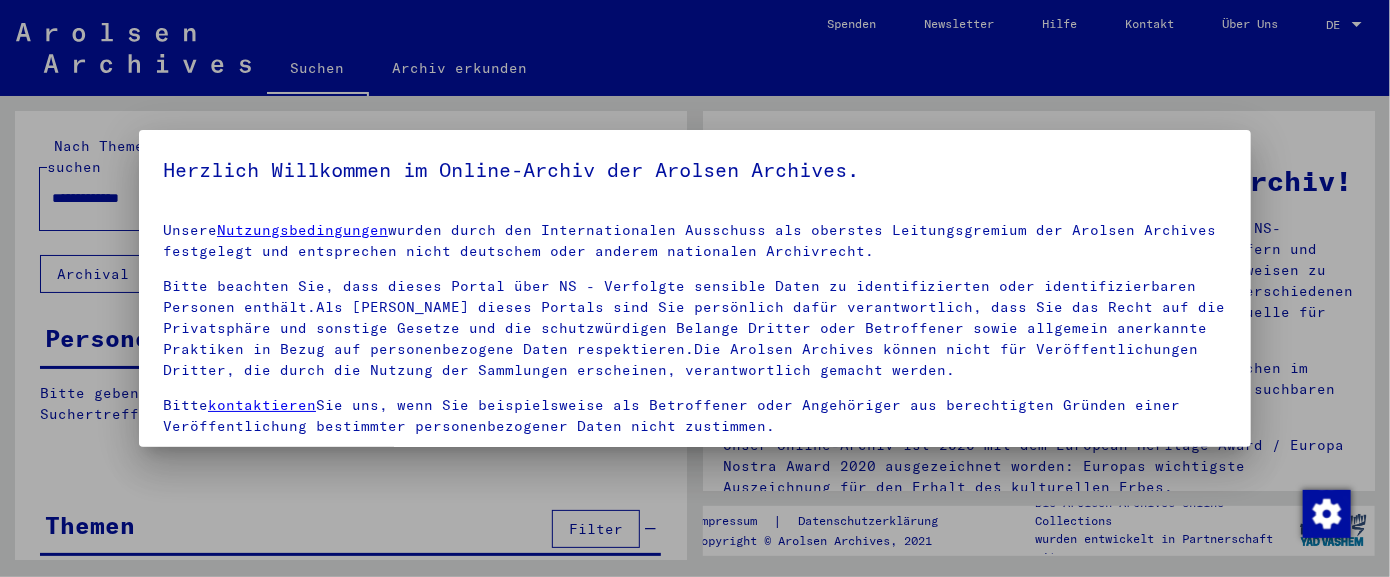 scroll, scrollTop: 104, scrollLeft: 0, axis: vertical 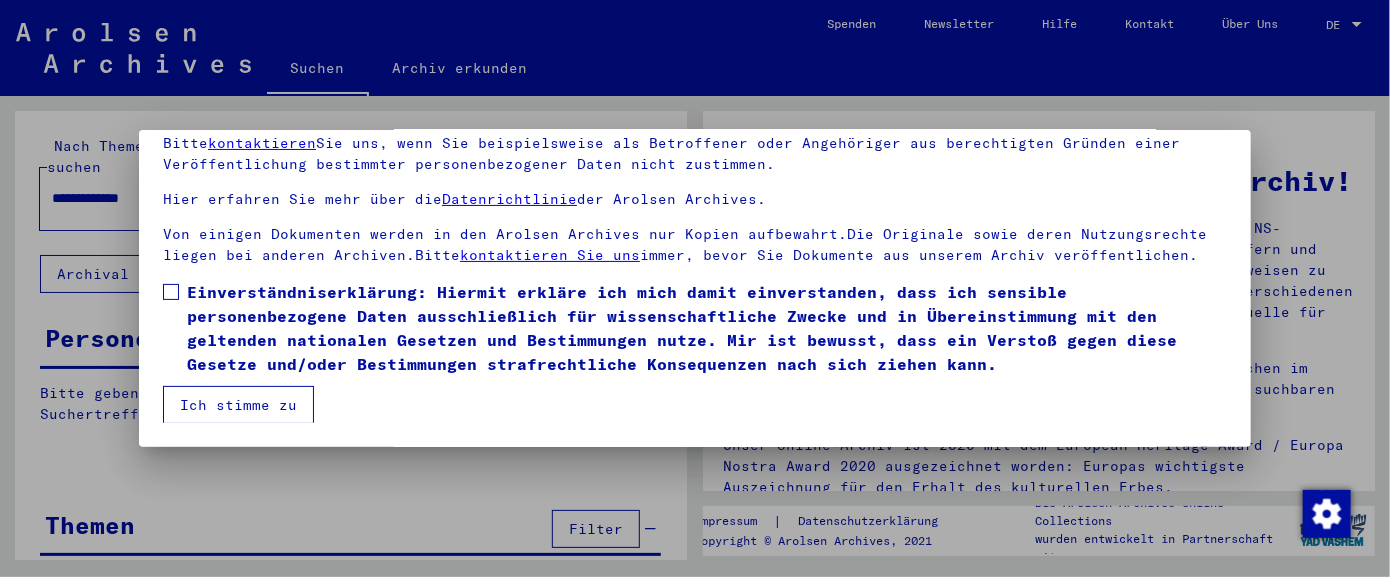 click on "Einverständniserklärung: Hiermit erkläre ich mich damit einverstanden, dass ich sensible personenbezogene Daten ausschließlich für wissenschaftliche Zwecke und in Übereinstimmung mit den geltenden nationalen Gesetzen und Bestimmungen nutze. Mir ist bewusst, dass ein Verstoß gegen diese Gesetze und/oder Bestimmungen strafrechtliche Konsequenzen nach sich ziehen kann." at bounding box center (695, 328) 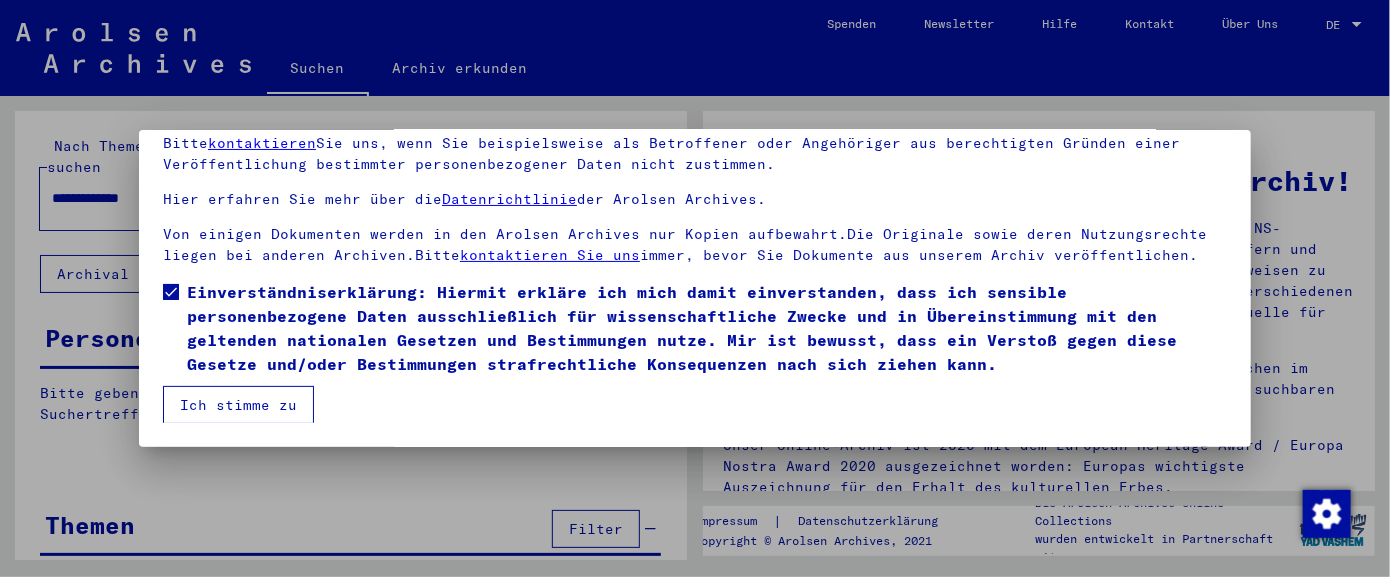 click on "Ich stimme zu" at bounding box center [238, 405] 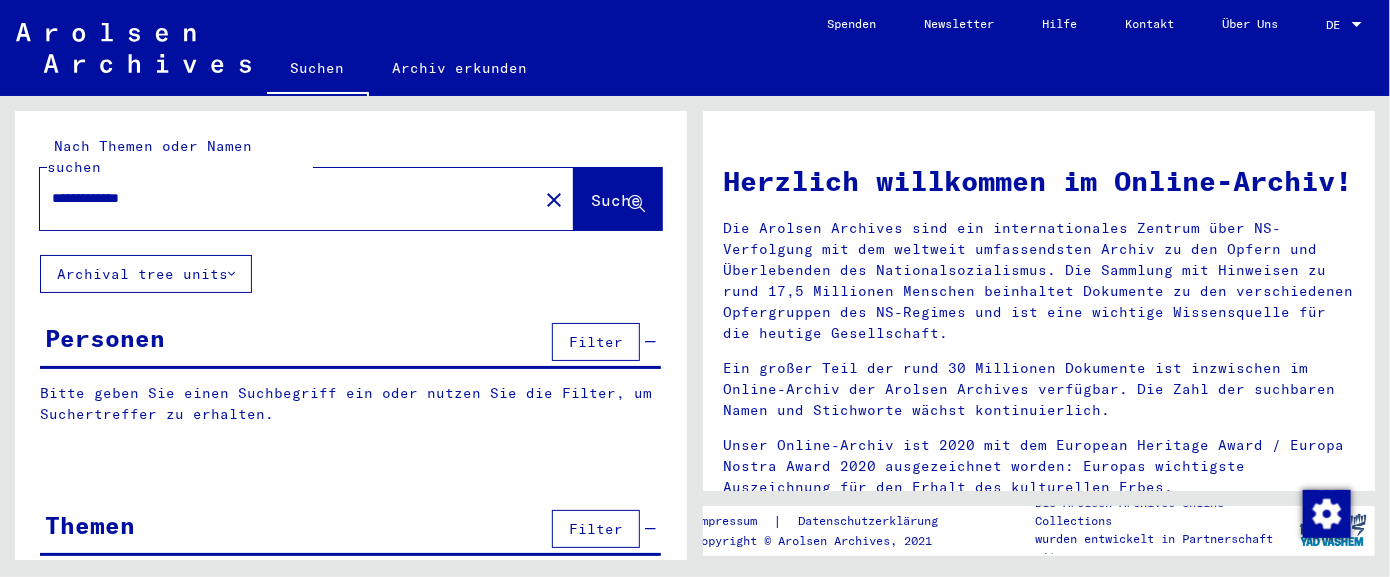 click on "Filter" at bounding box center (596, 342) 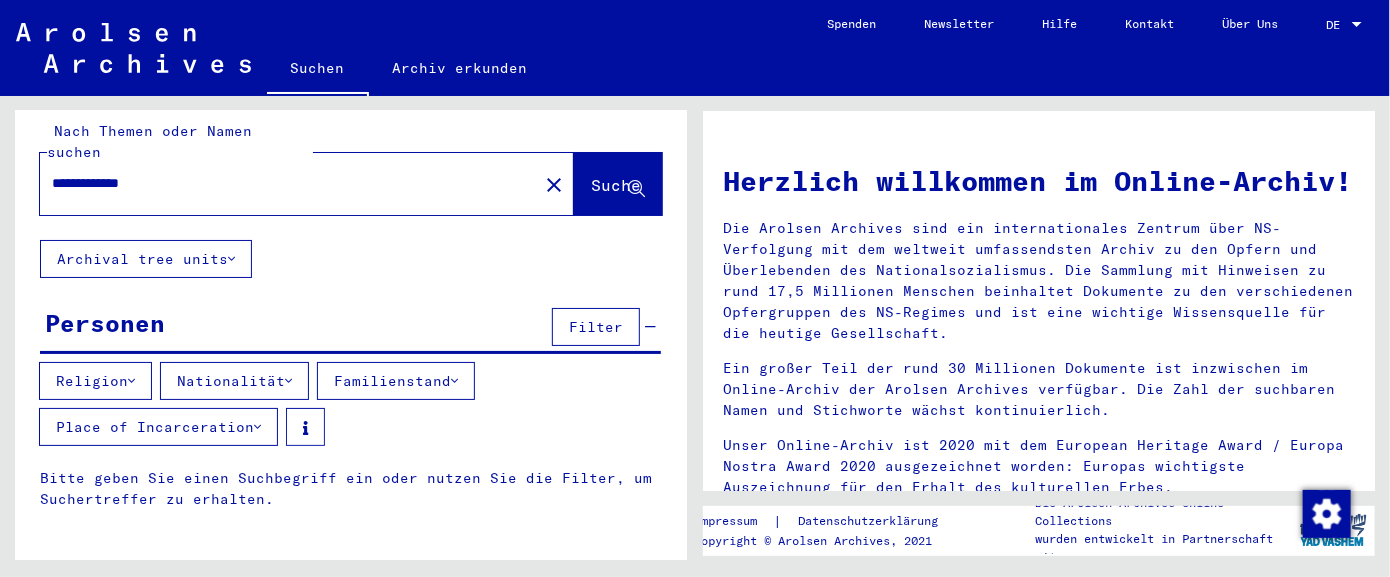 scroll, scrollTop: 0, scrollLeft: 0, axis: both 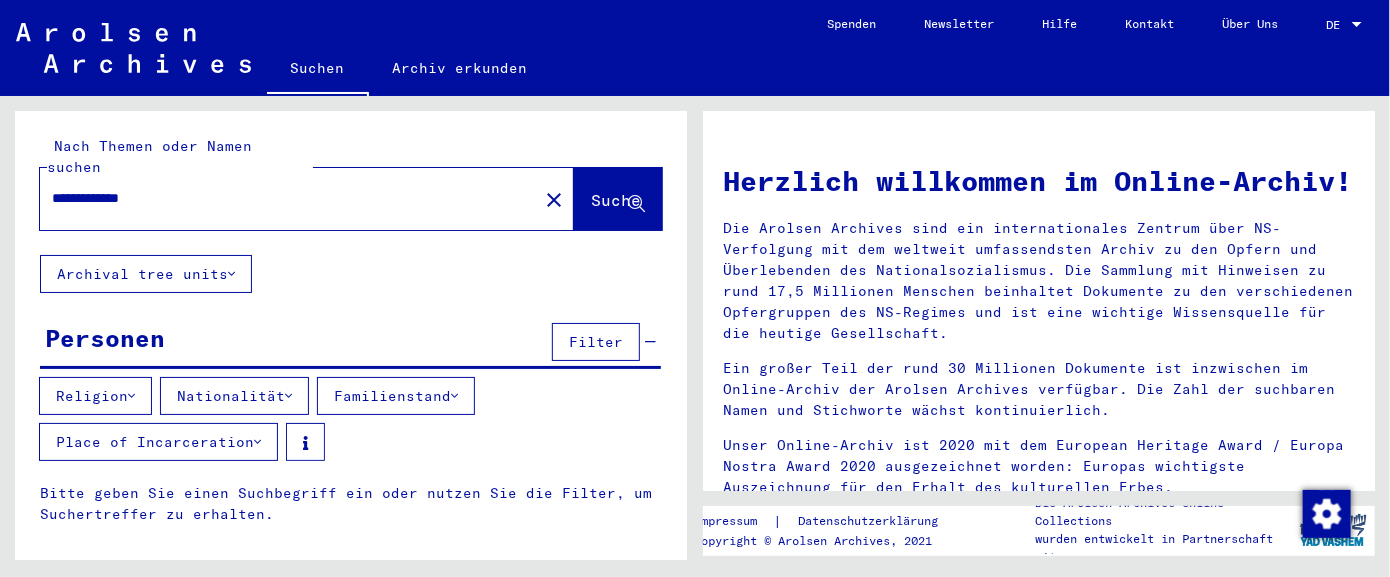 click on "Religion" at bounding box center (95, 396) 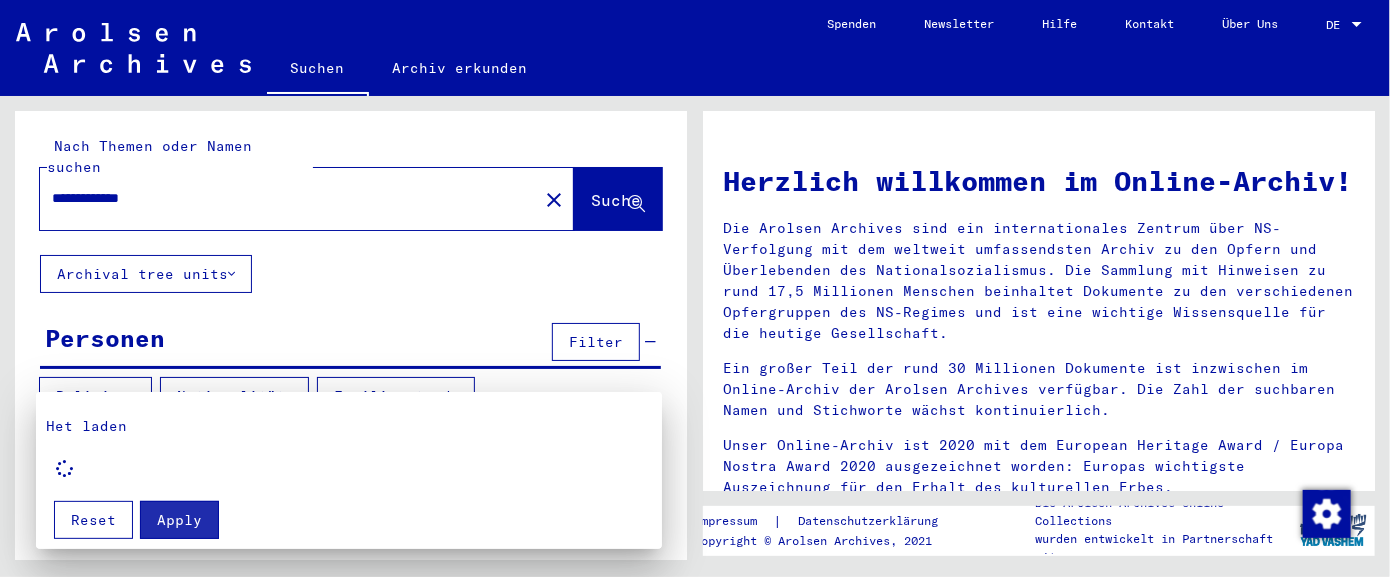 click at bounding box center [695, 288] 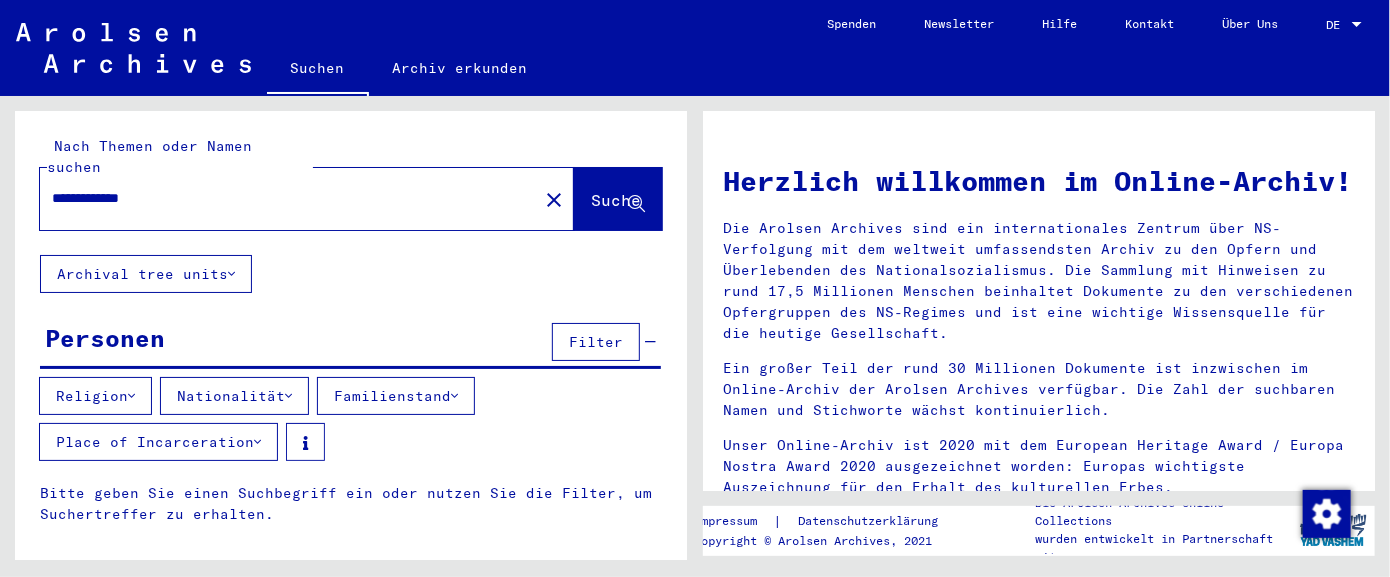 click at bounding box center (288, 396) 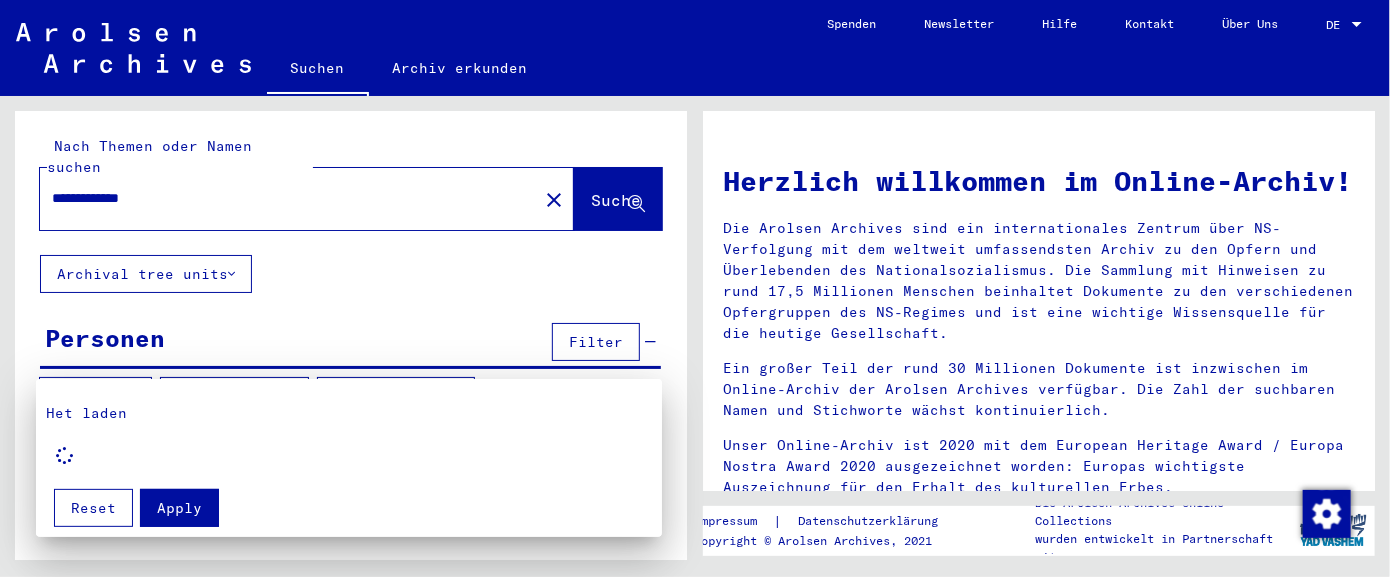 click at bounding box center [695, 288] 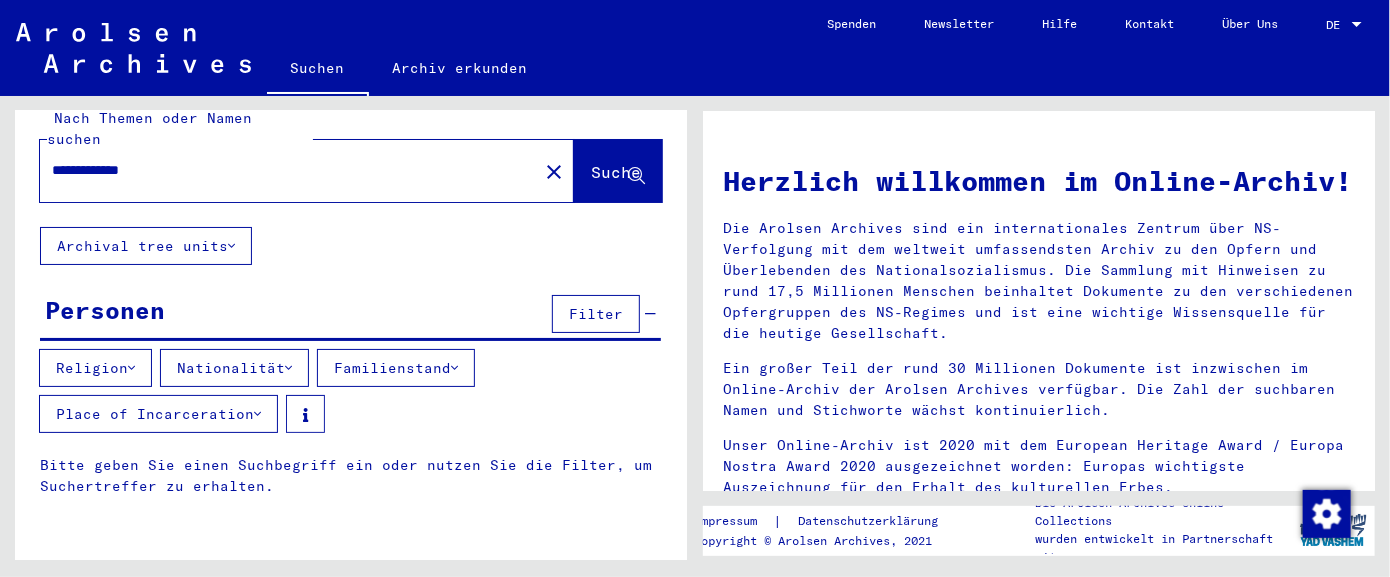 scroll, scrollTop: 0, scrollLeft: 0, axis: both 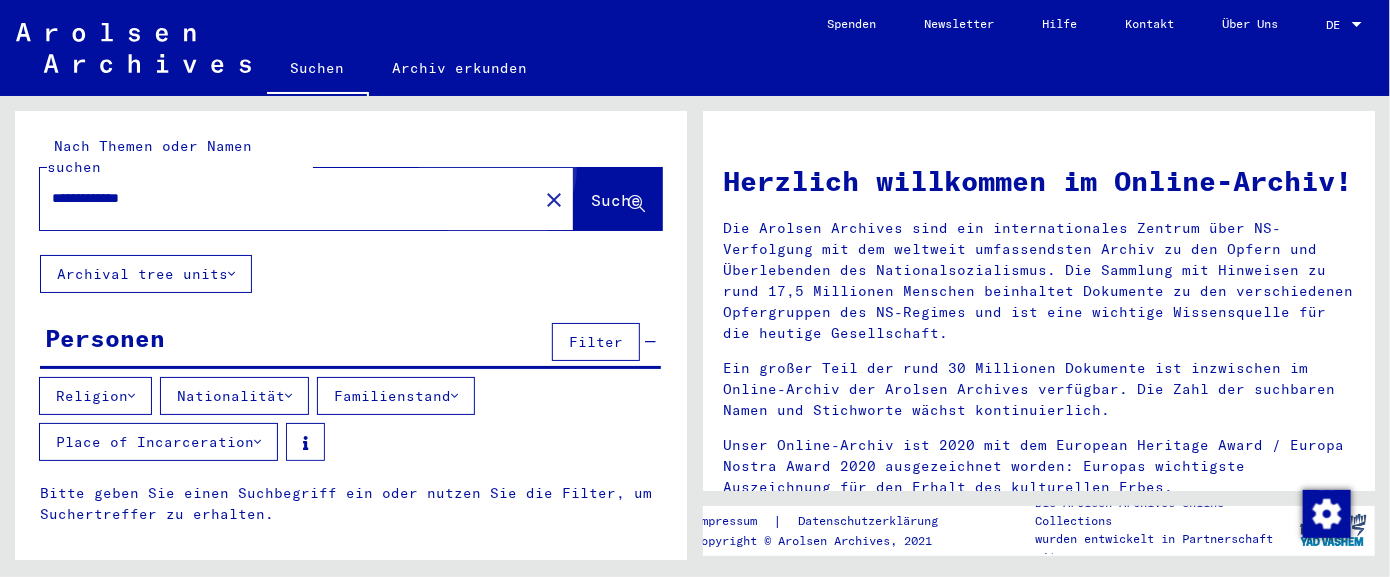click on "Suche" 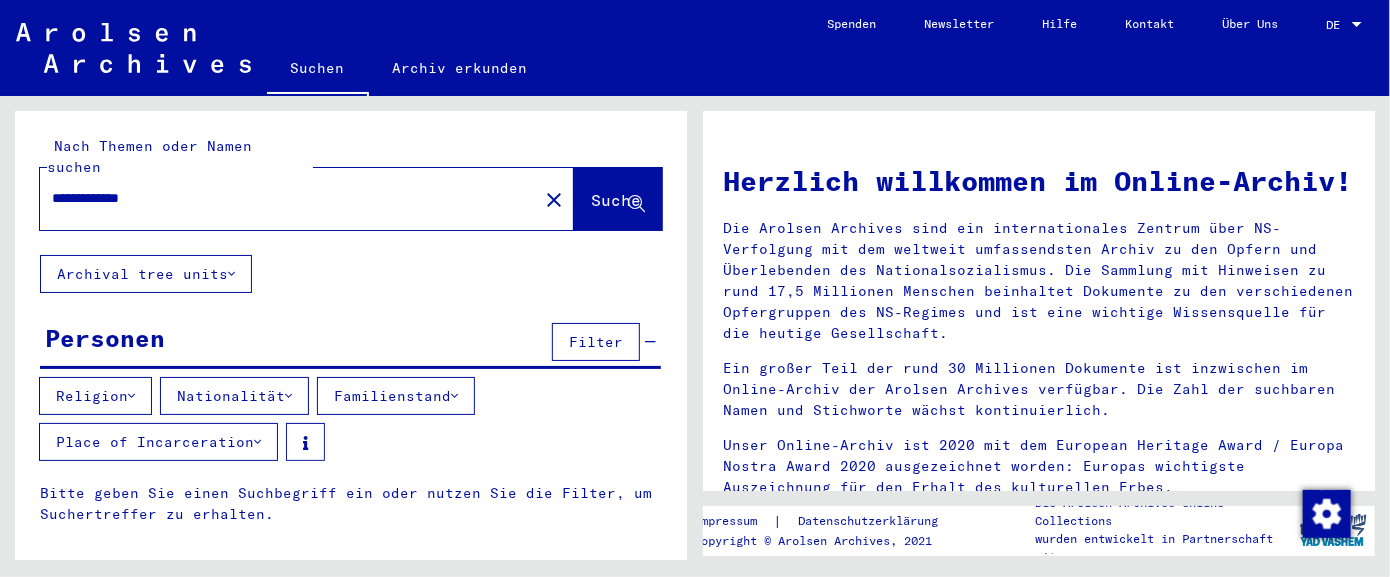 click on "**********" at bounding box center [283, 198] 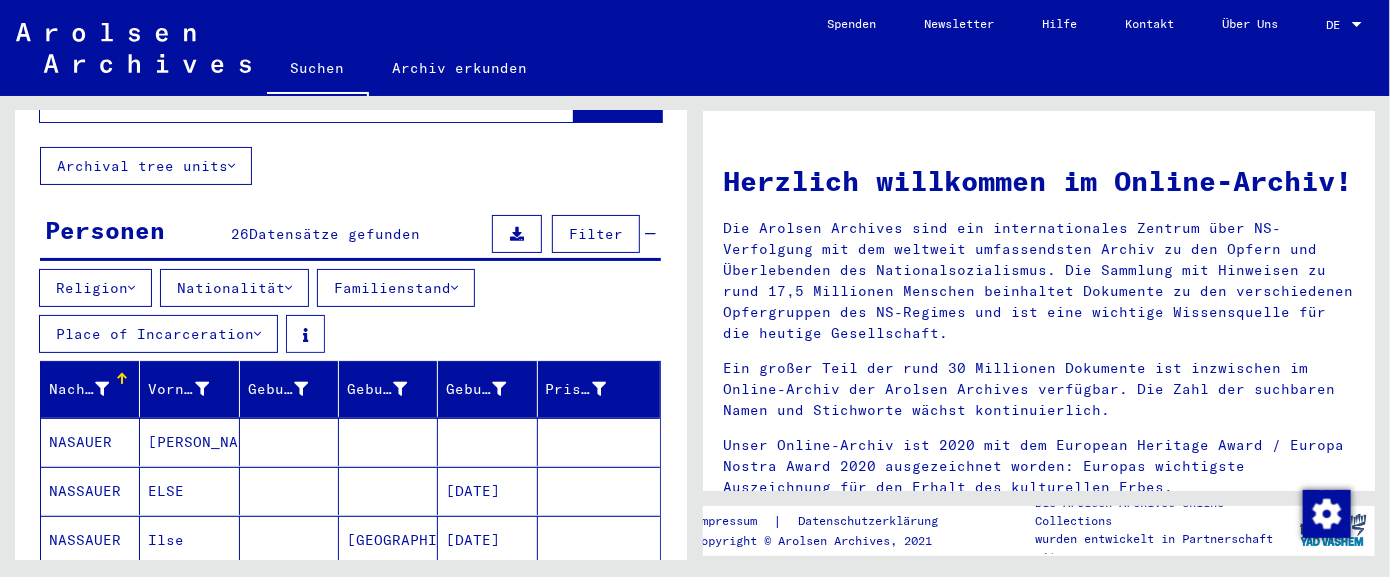 scroll, scrollTop: 216, scrollLeft: 0, axis: vertical 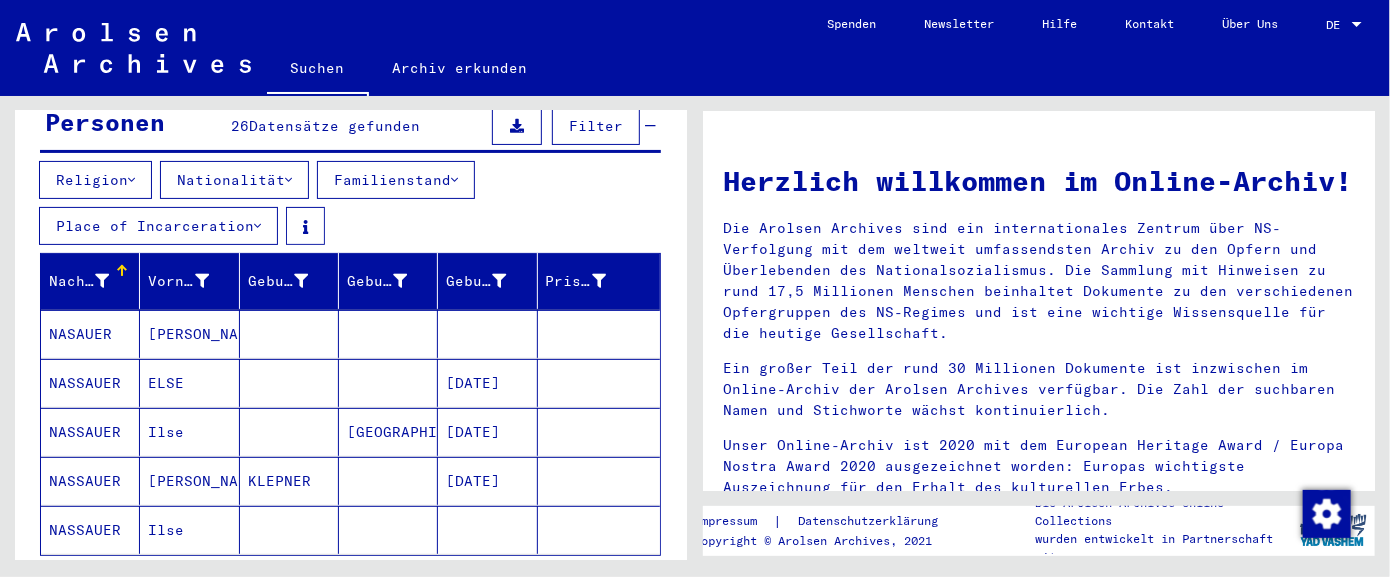 click on "[GEOGRAPHIC_DATA]" at bounding box center (388, 481) 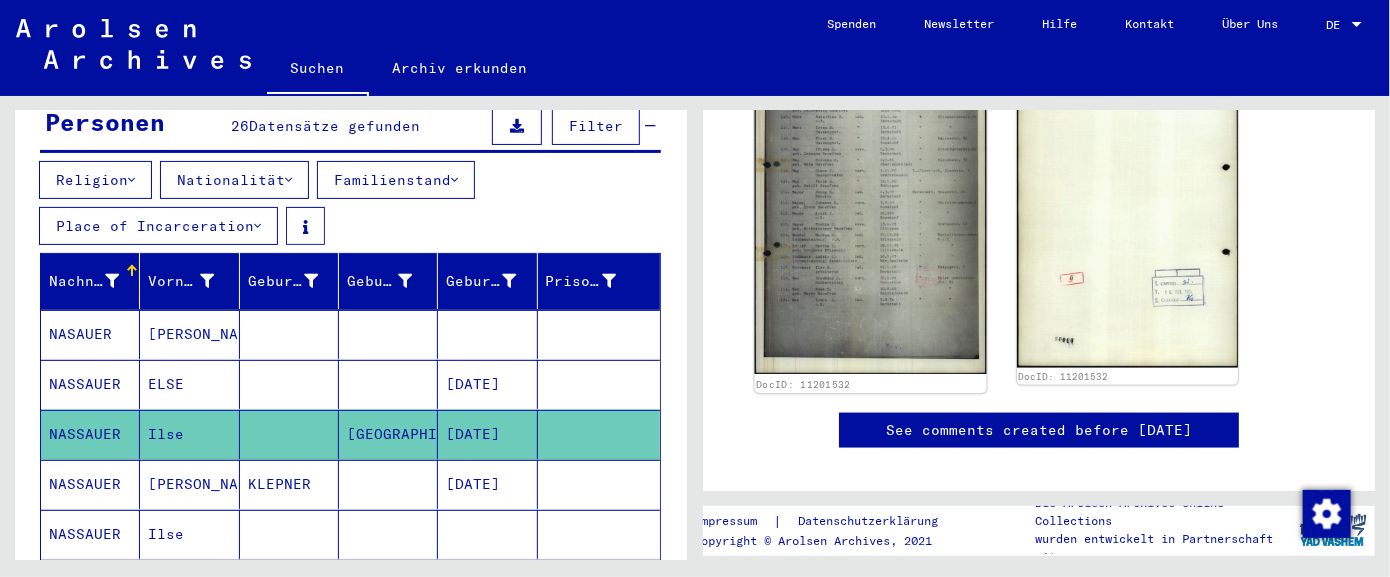 scroll, scrollTop: 1189, scrollLeft: 0, axis: vertical 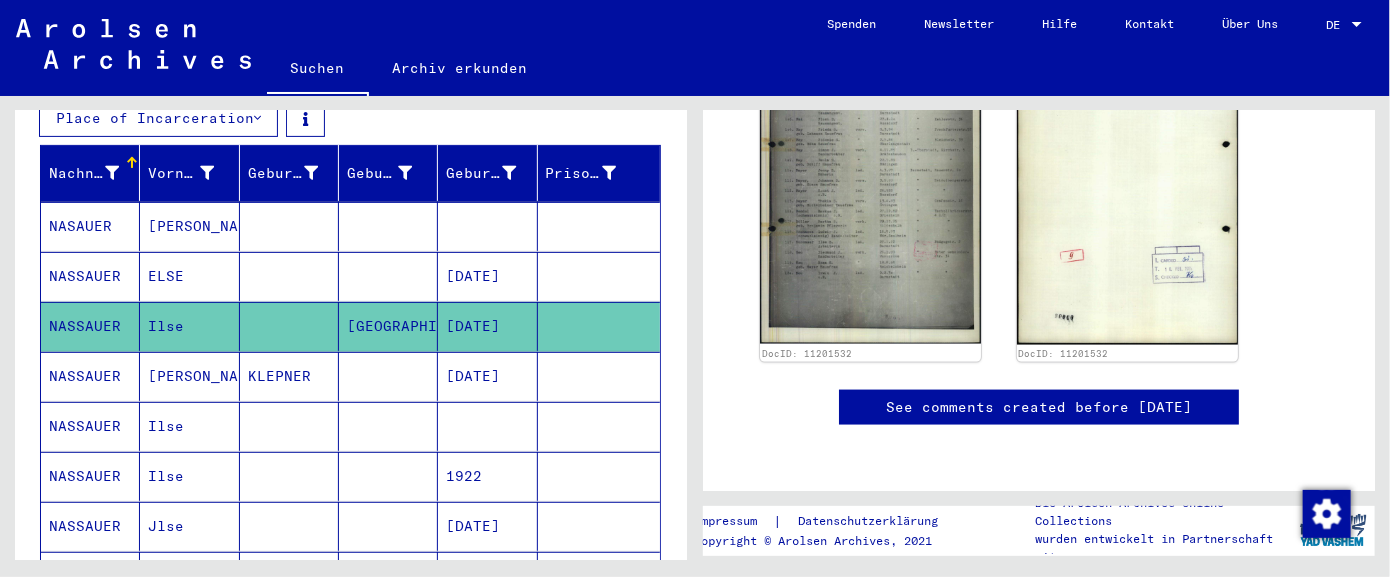 click at bounding box center [388, 526] 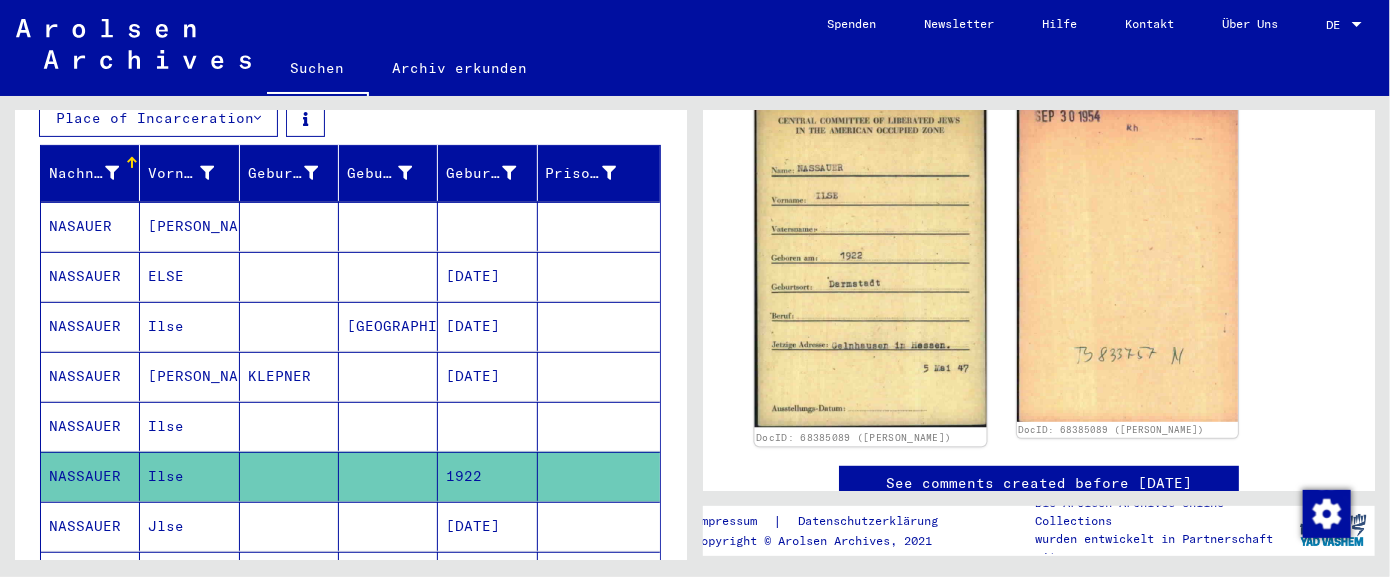 scroll, scrollTop: 432, scrollLeft: 0, axis: vertical 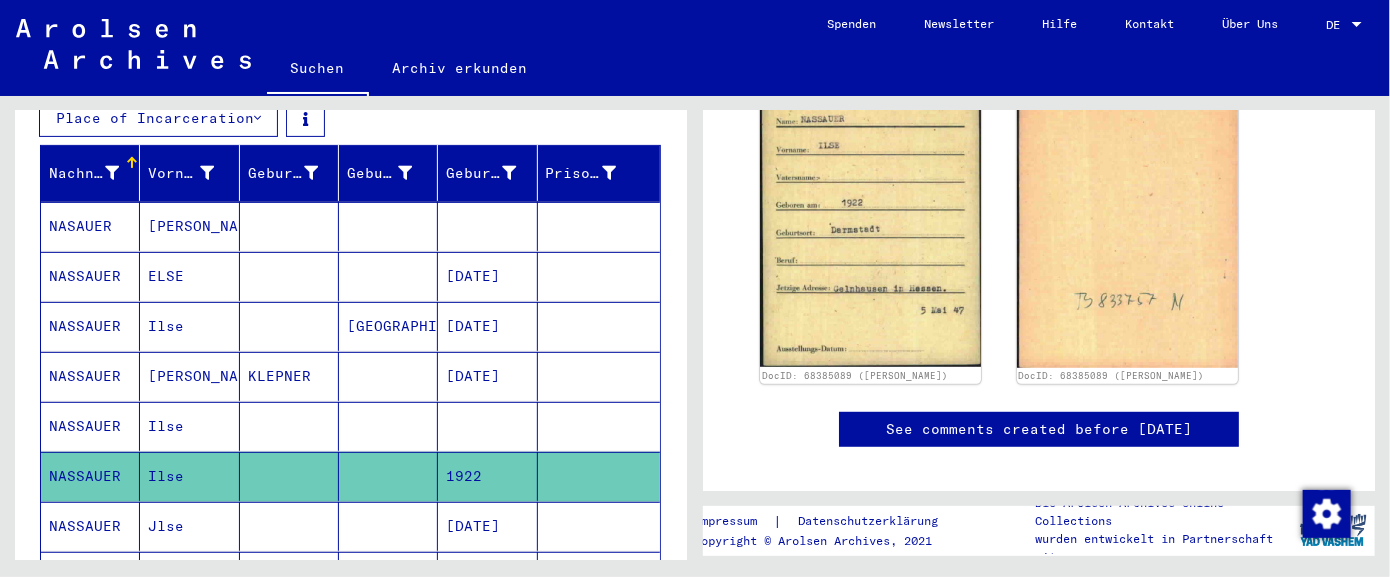 click on "[DATE]" at bounding box center (487, 576) 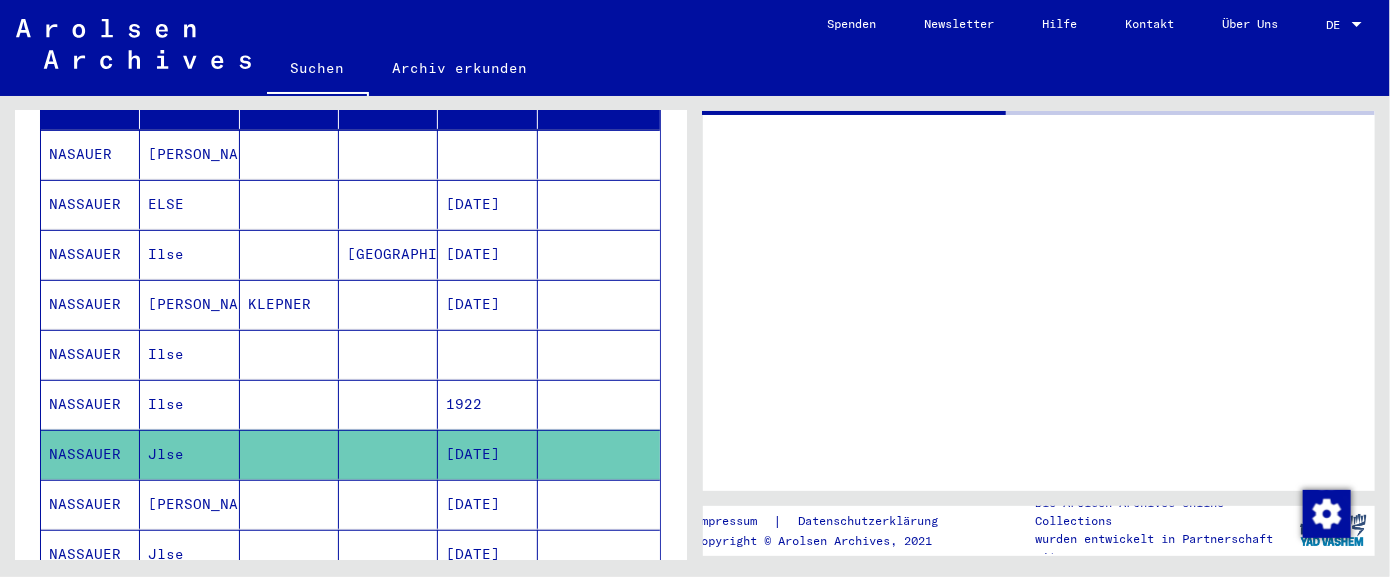 scroll, scrollTop: 432, scrollLeft: 0, axis: vertical 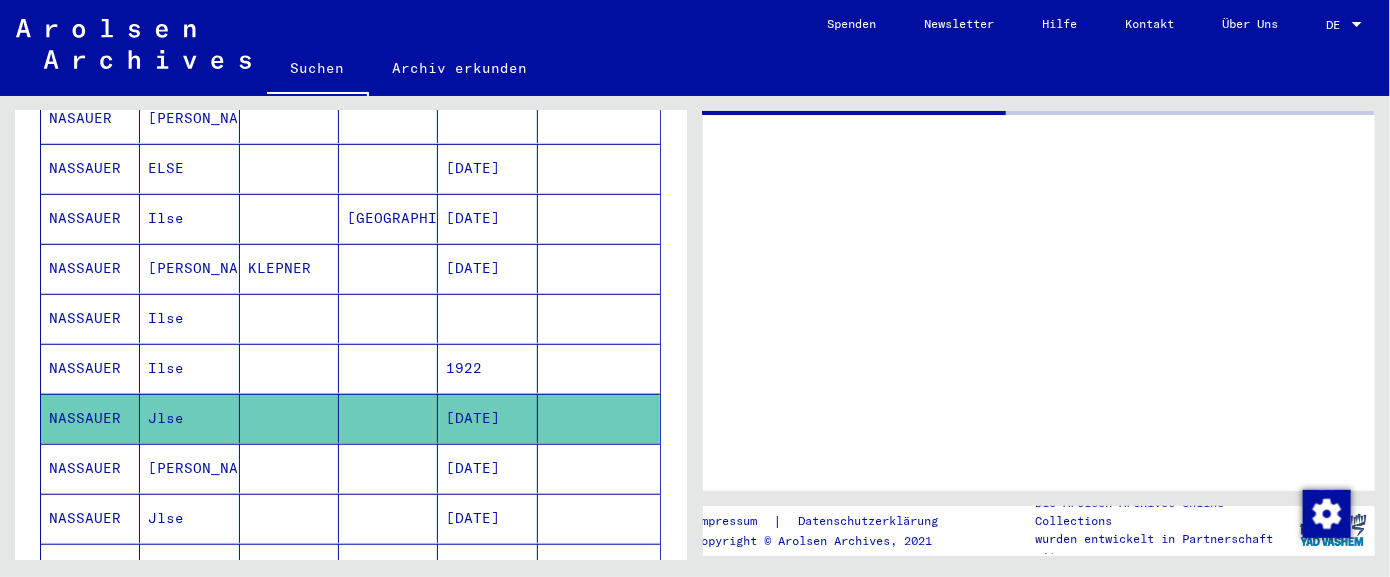 click on "[DATE]" at bounding box center (487, 518) 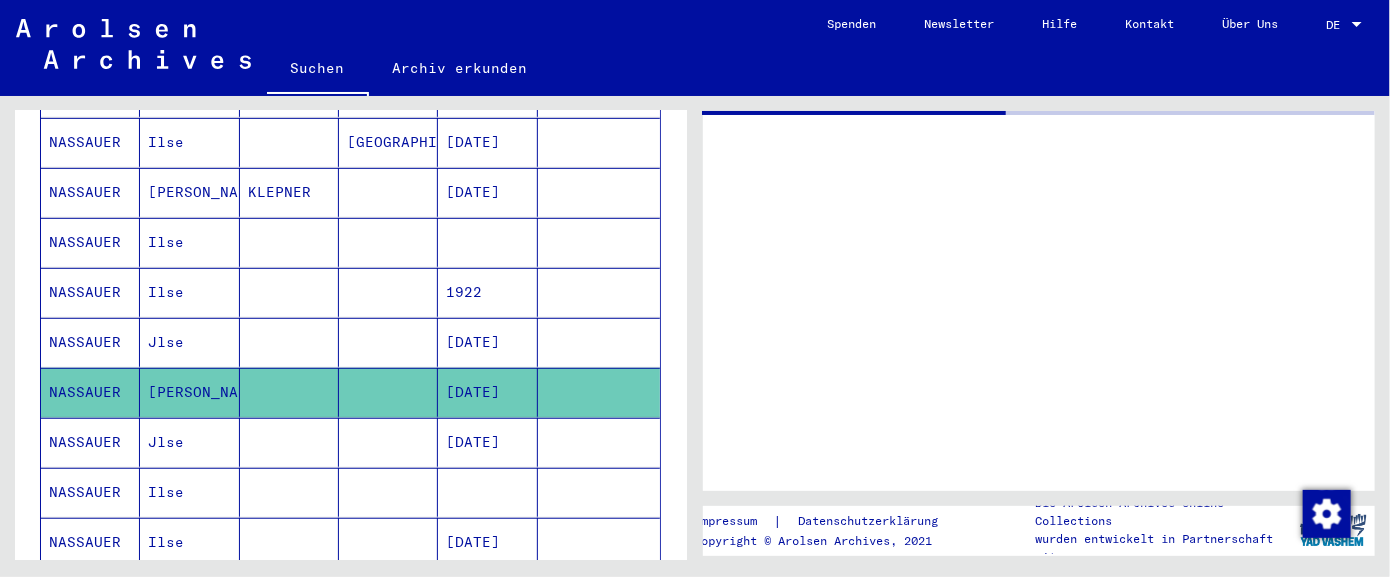 scroll, scrollTop: 541, scrollLeft: 0, axis: vertical 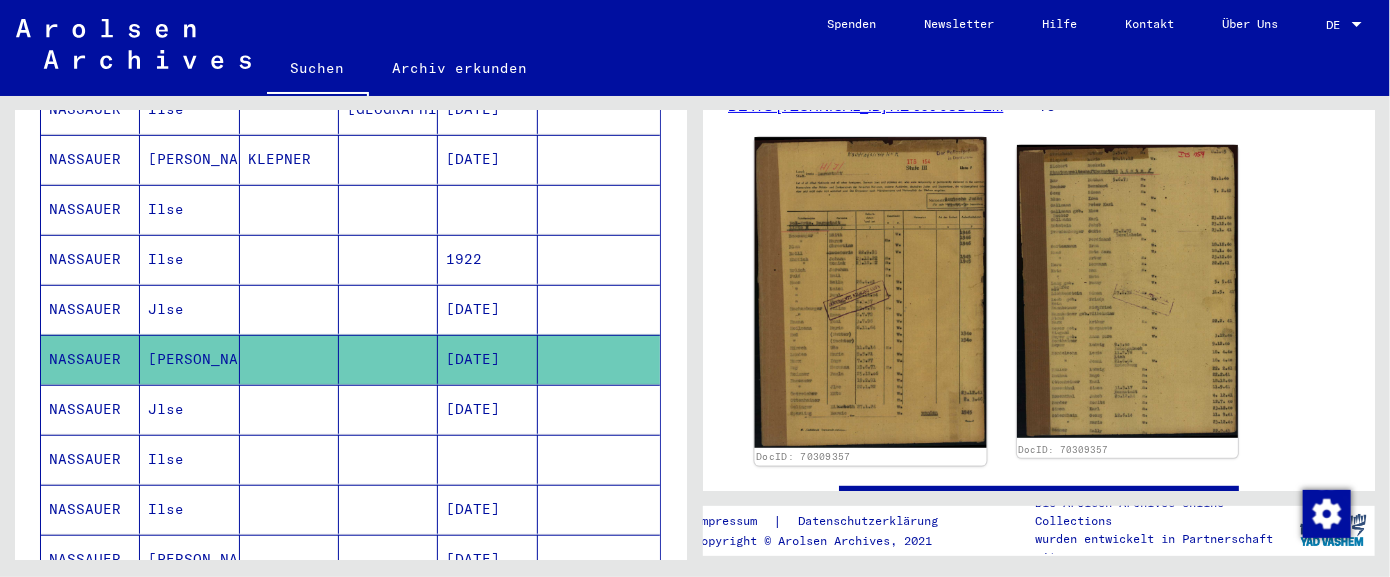 click 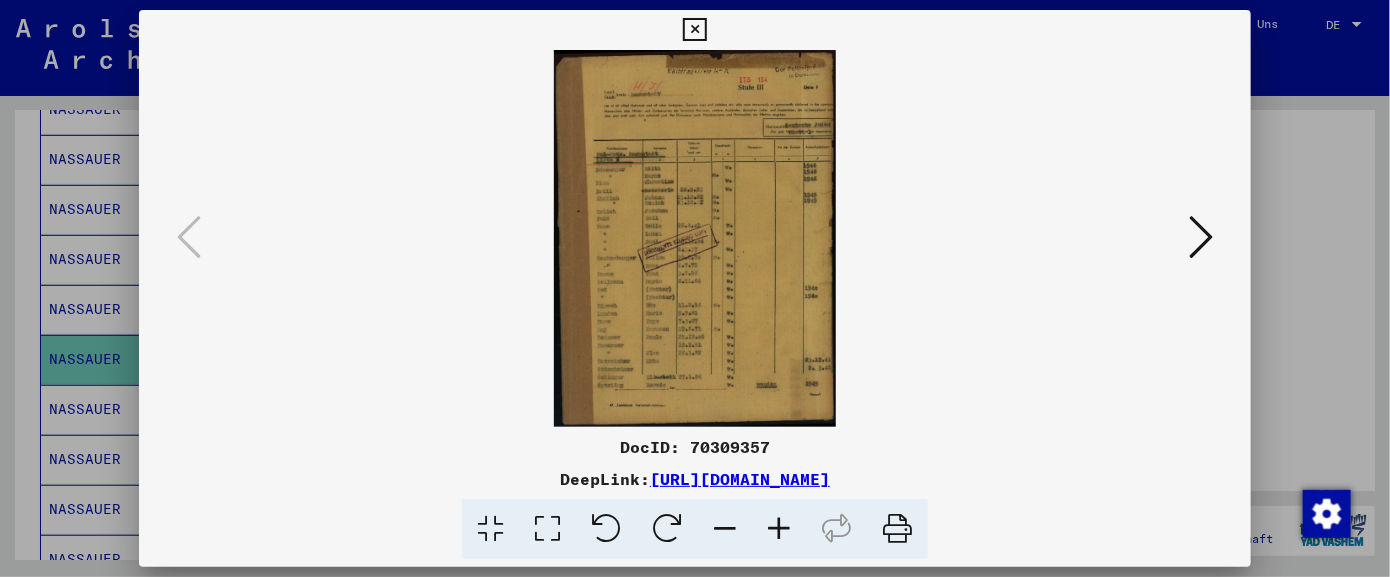 click at bounding box center (779, 529) 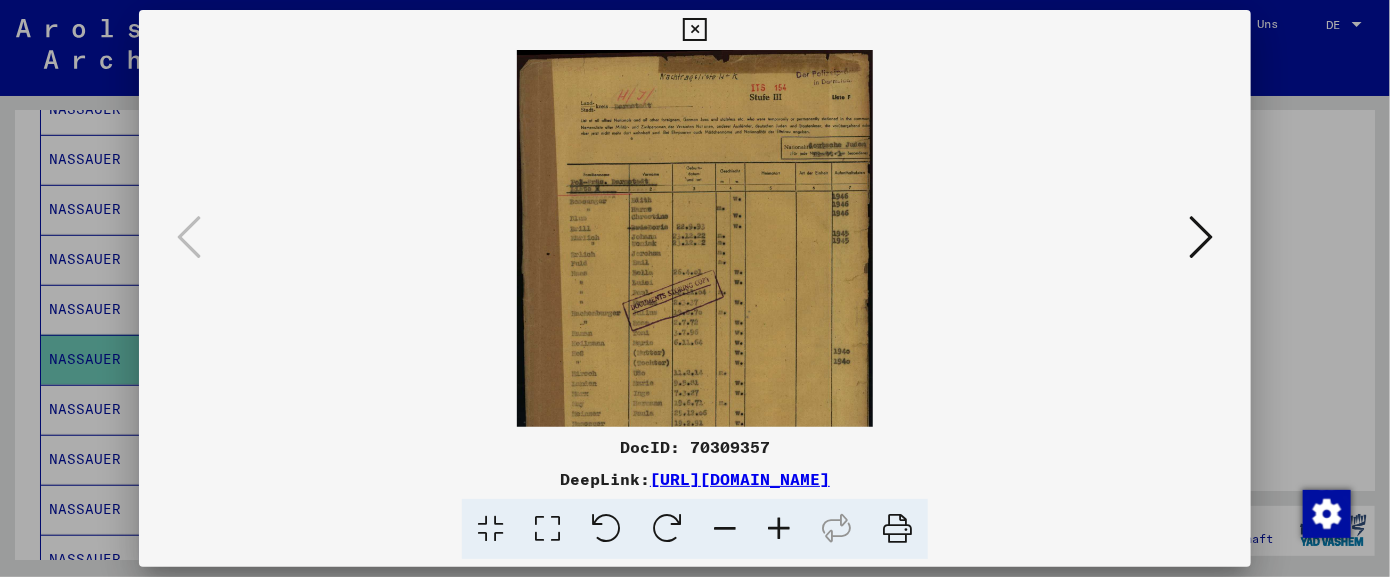 click at bounding box center (779, 529) 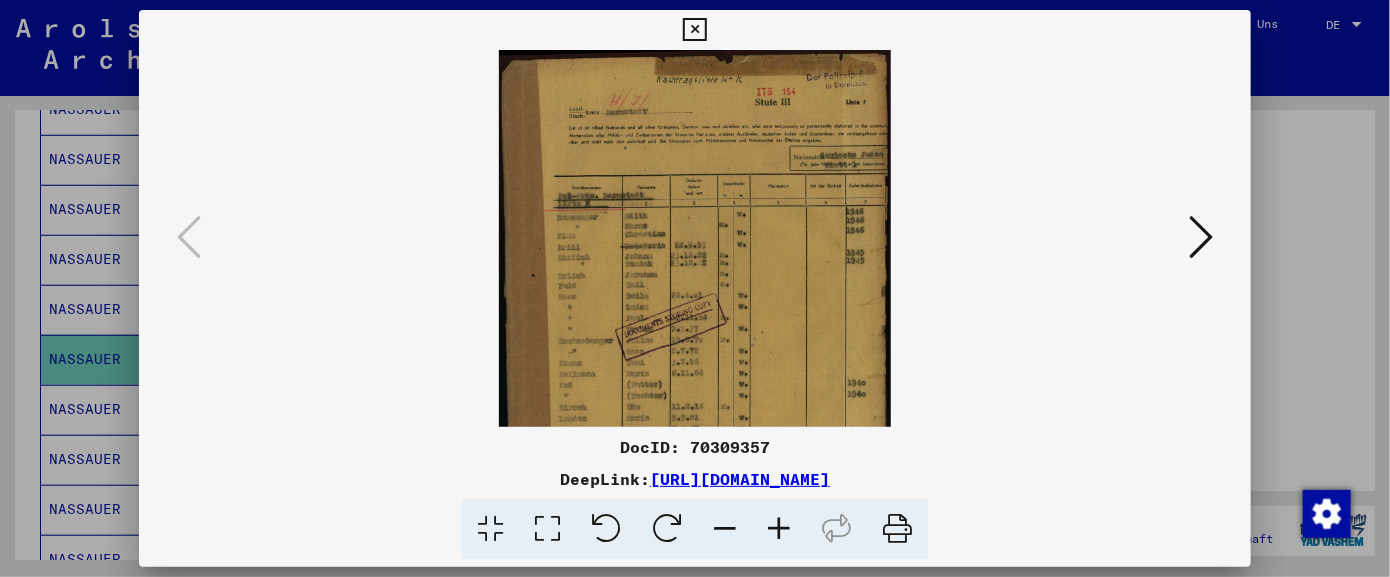 click at bounding box center [779, 529] 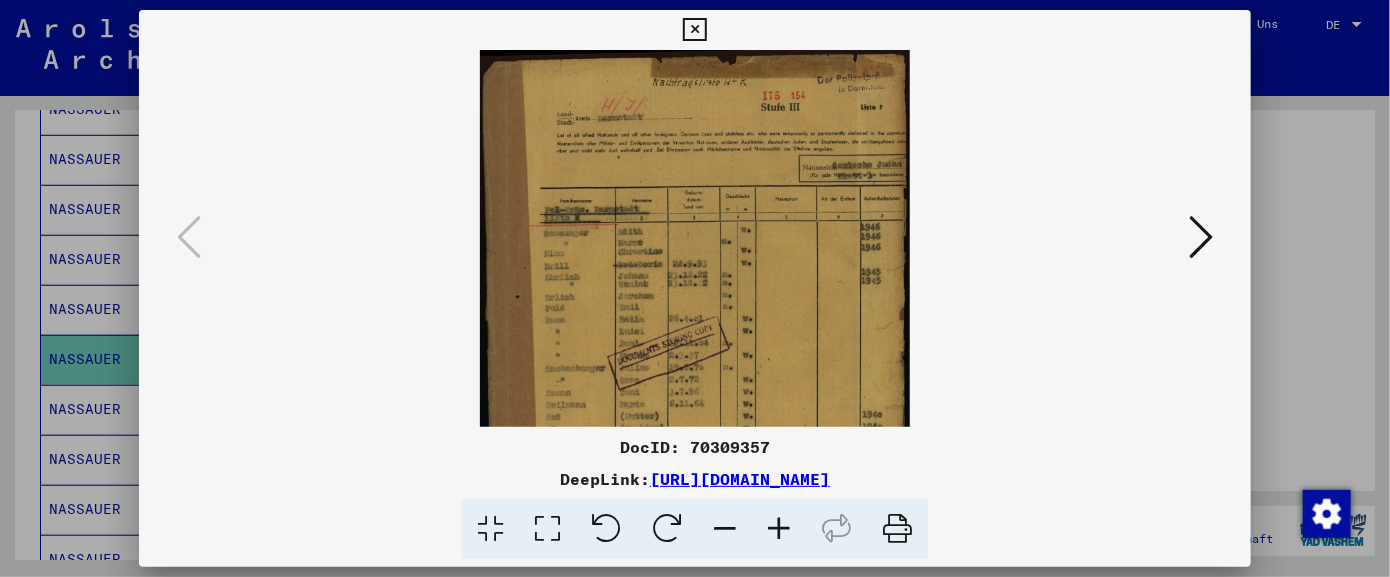 click at bounding box center [779, 529] 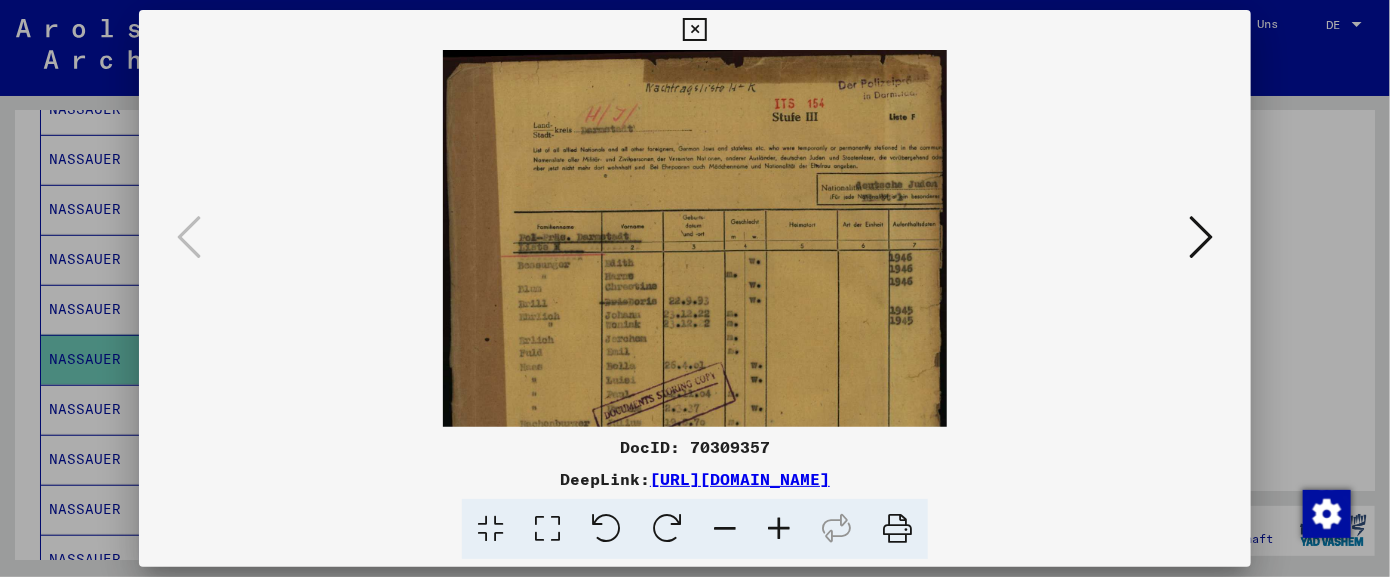 click at bounding box center [779, 529] 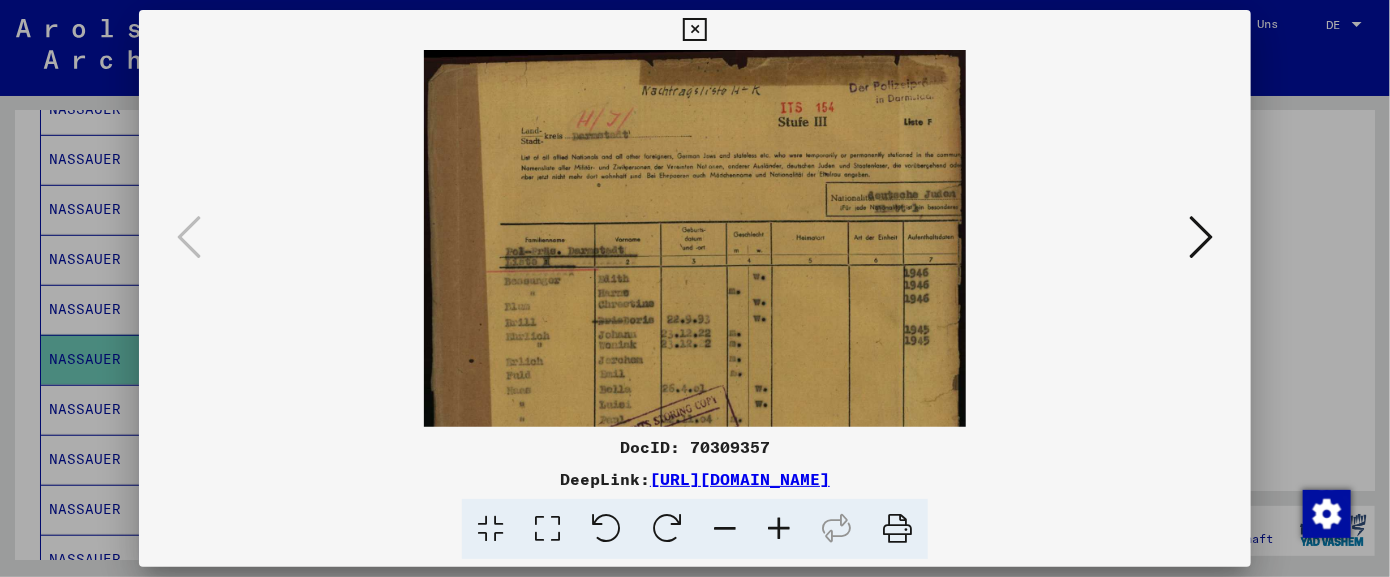 click at bounding box center [779, 529] 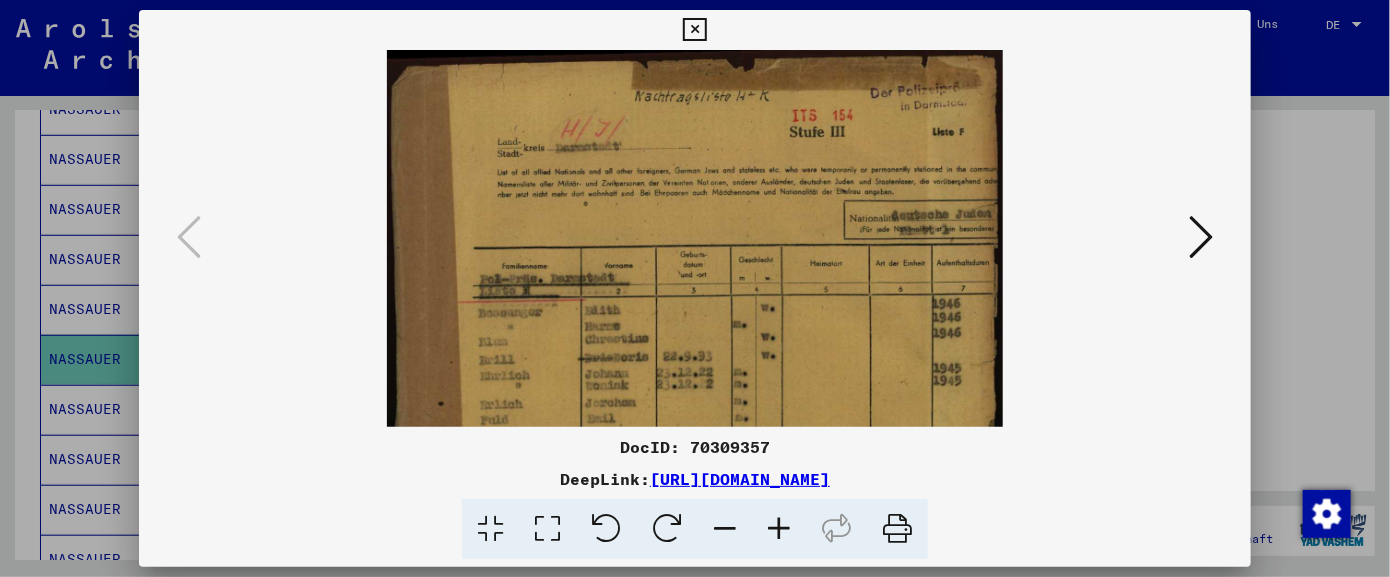 click at bounding box center [779, 529] 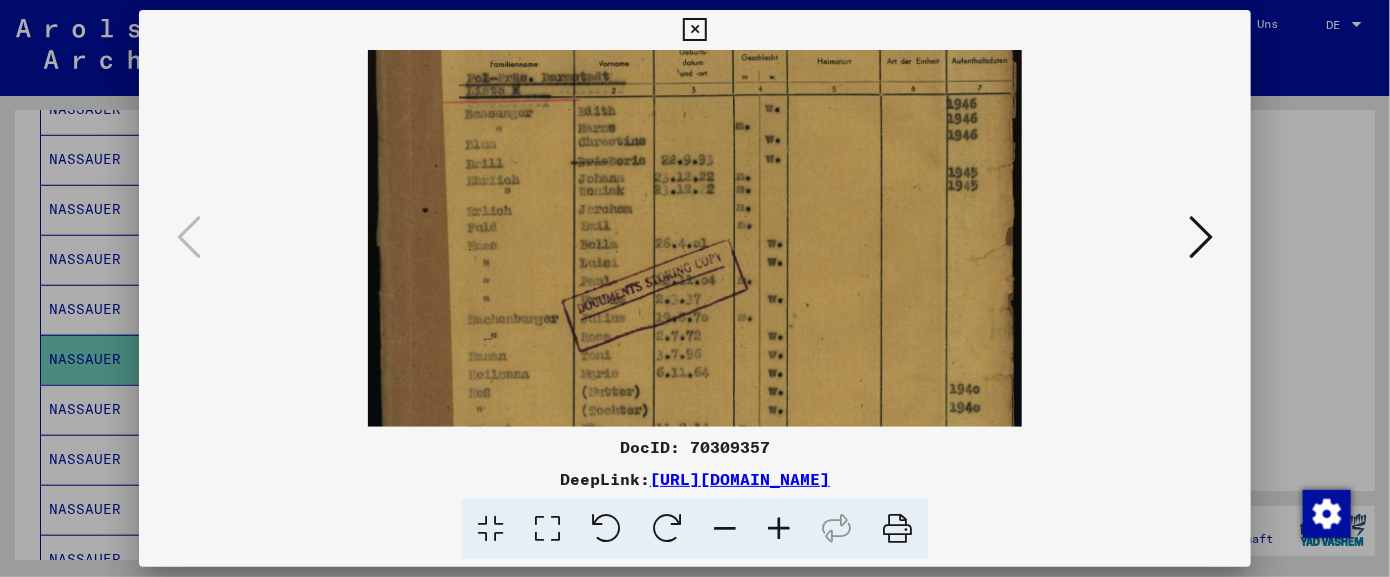 drag, startPoint x: 683, startPoint y: 298, endPoint x: 679, endPoint y: 140, distance: 158.05063 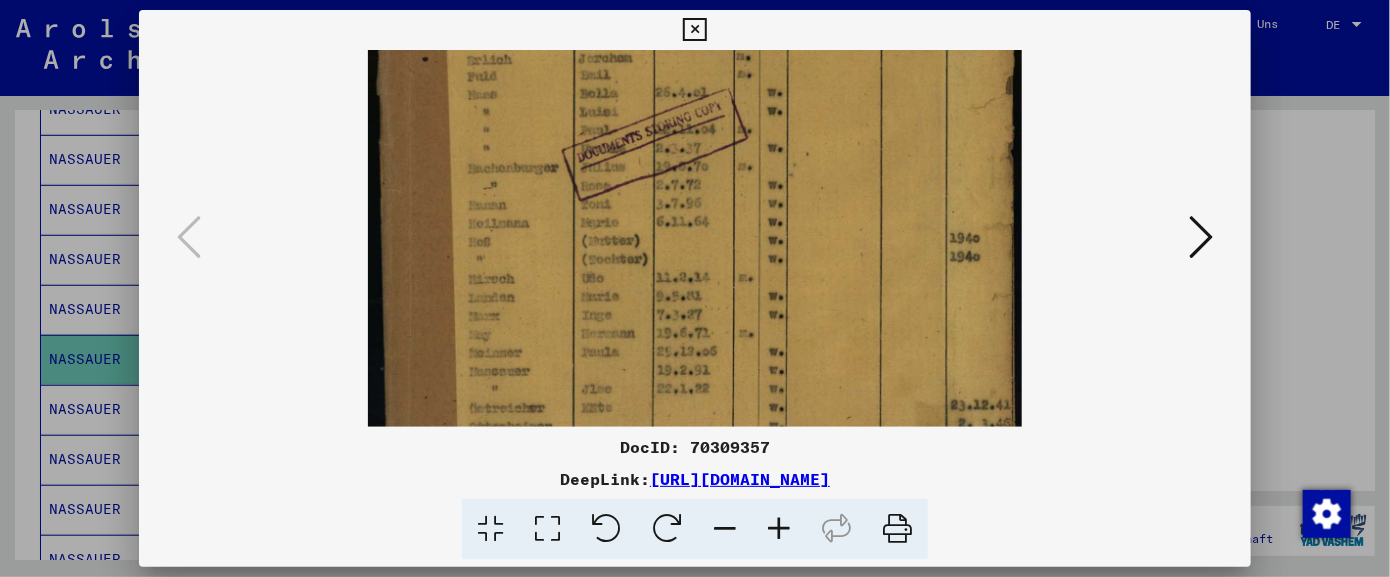 drag, startPoint x: 665, startPoint y: 290, endPoint x: 668, endPoint y: 132, distance: 158.02847 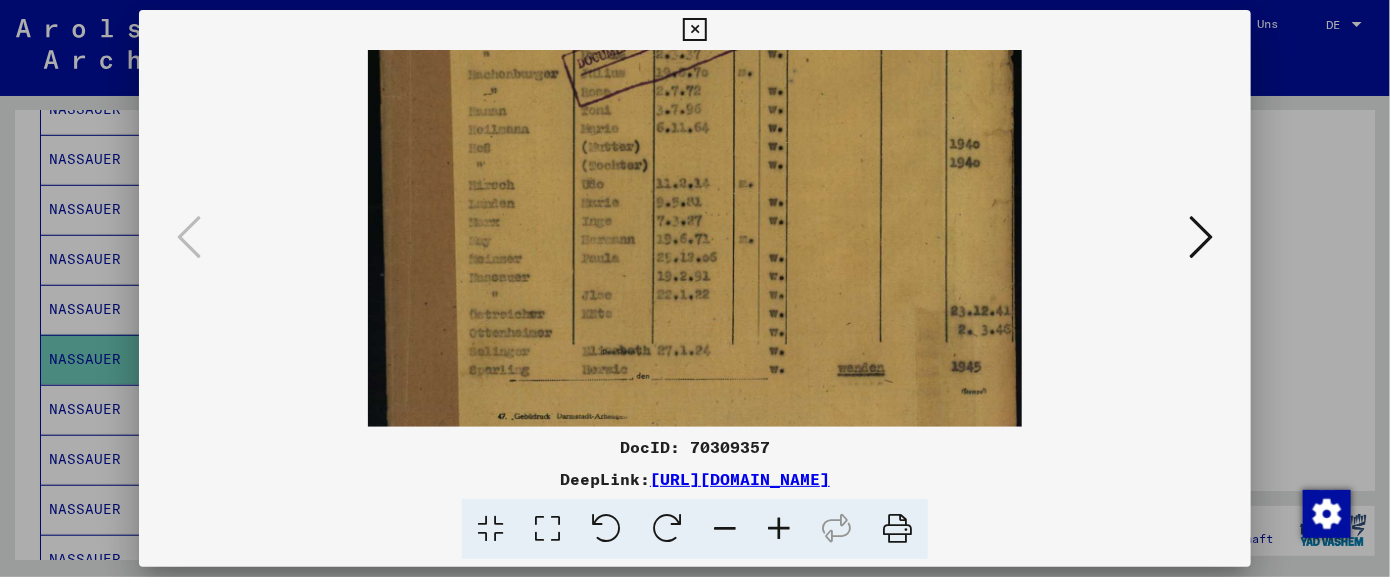 drag, startPoint x: 671, startPoint y: 268, endPoint x: 676, endPoint y: 180, distance: 88.14193 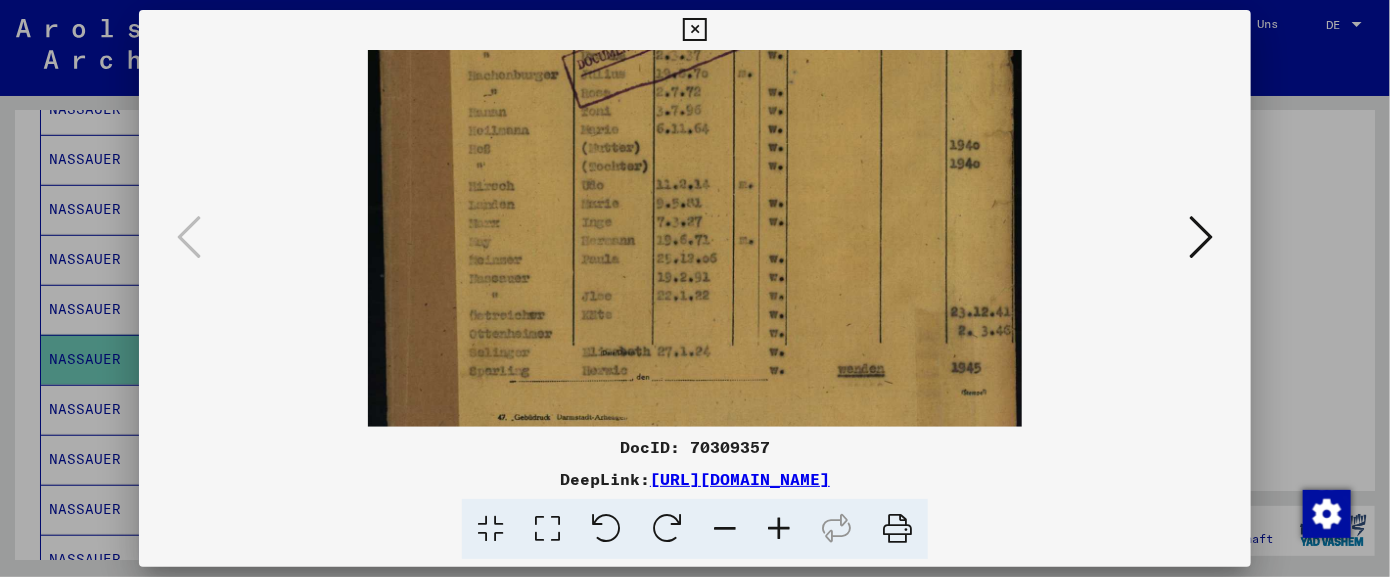 scroll, scrollTop: 463, scrollLeft: 0, axis: vertical 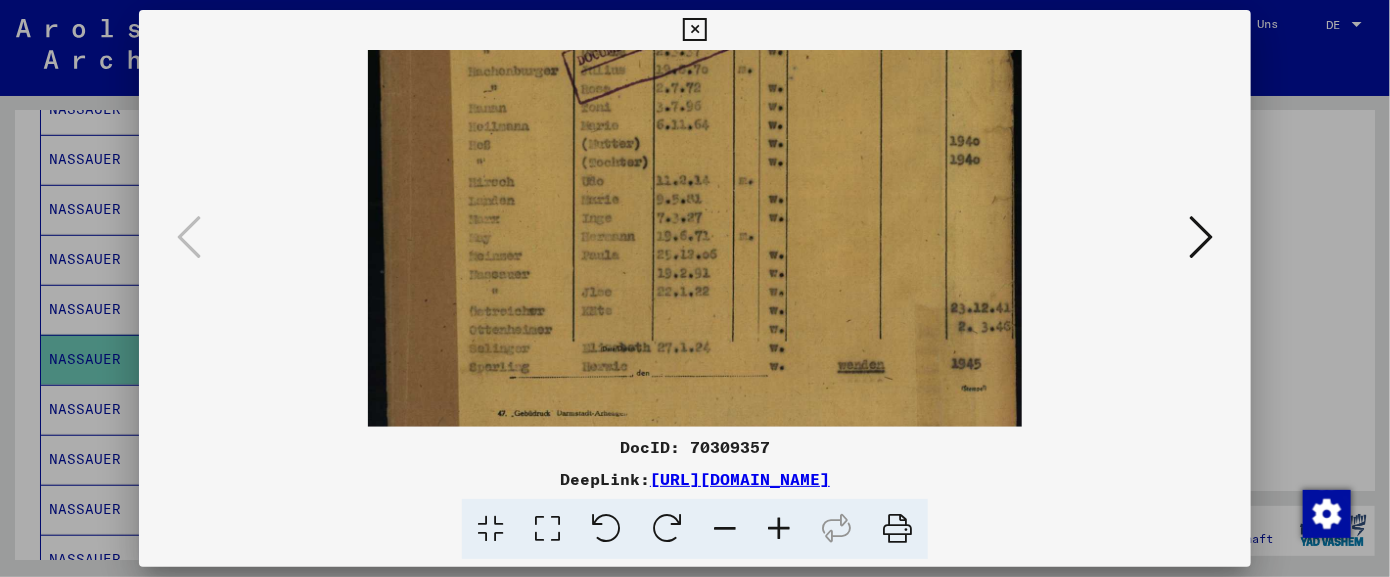 drag, startPoint x: 736, startPoint y: 315, endPoint x: 596, endPoint y: 313, distance: 140.01428 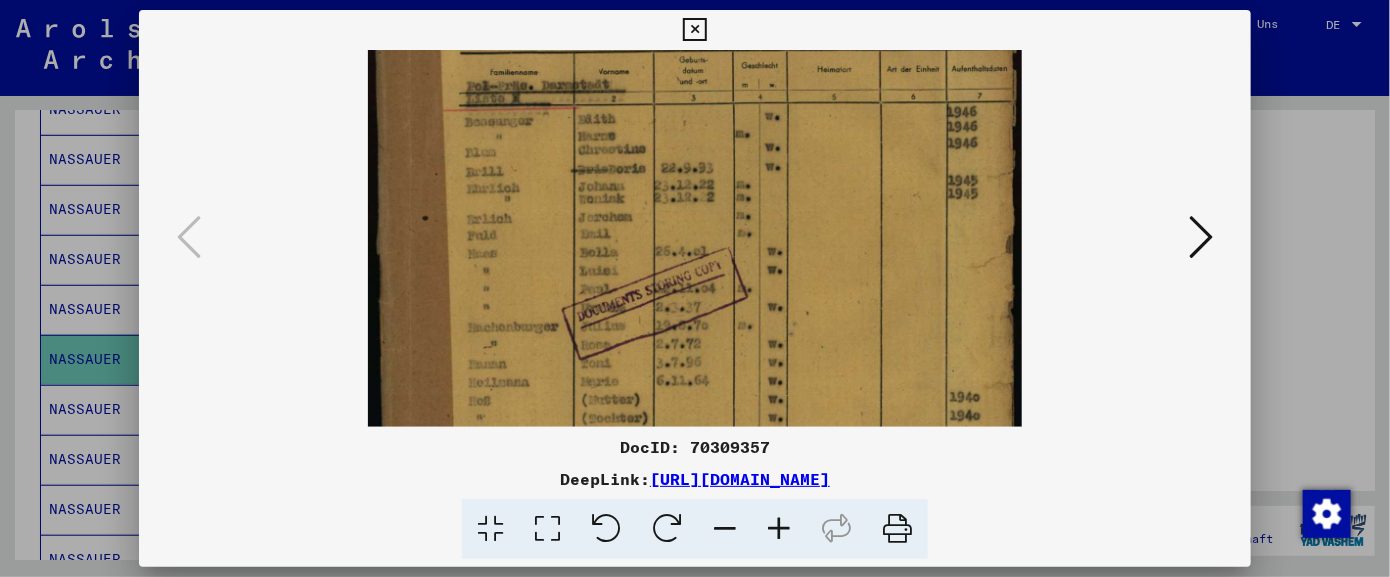 drag, startPoint x: 904, startPoint y: 170, endPoint x: 868, endPoint y: 295, distance: 130.08075 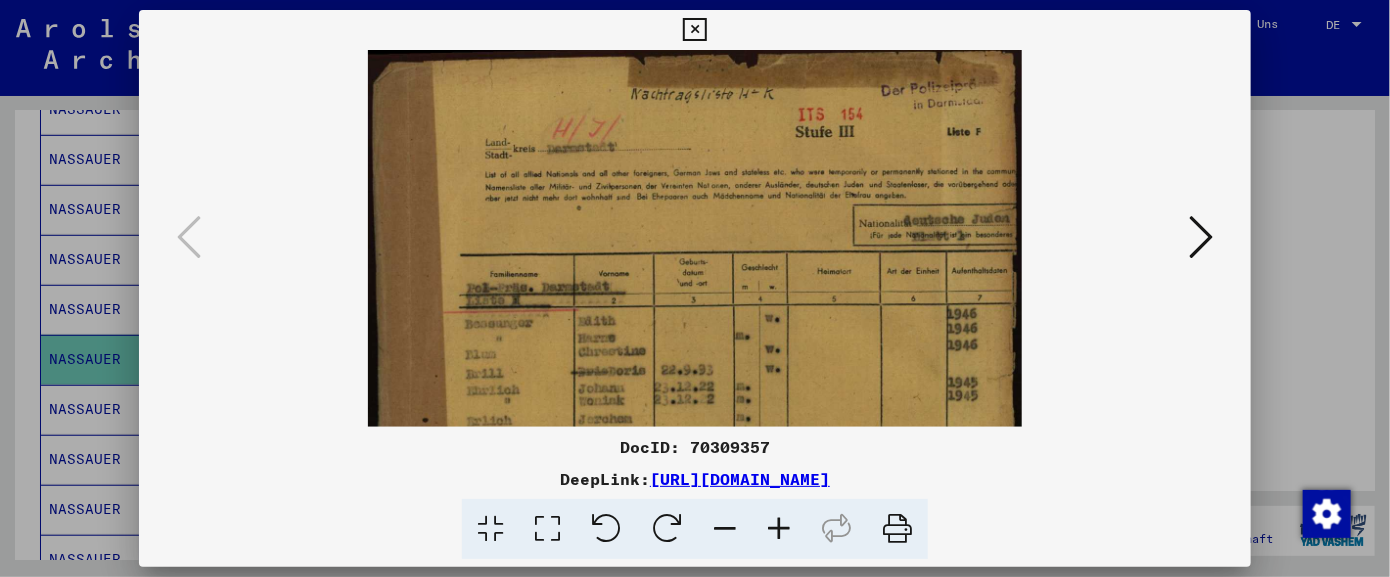 scroll, scrollTop: 0, scrollLeft: 0, axis: both 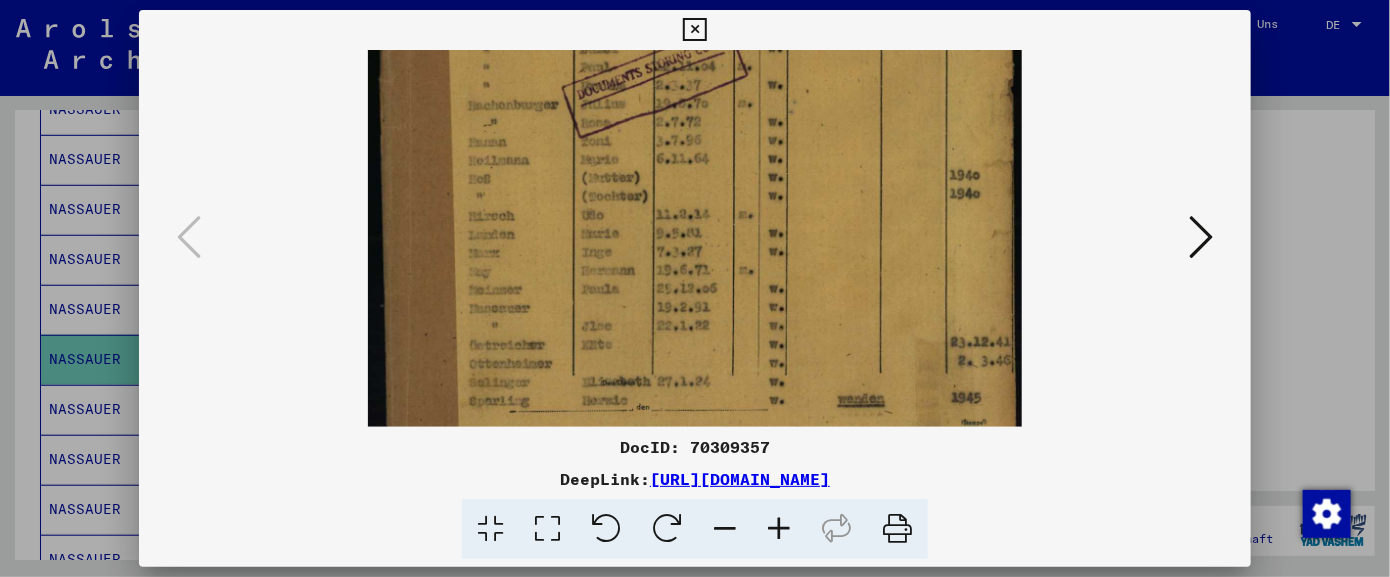 drag, startPoint x: 860, startPoint y: 232, endPoint x: 771, endPoint y: 99, distance: 160.03125 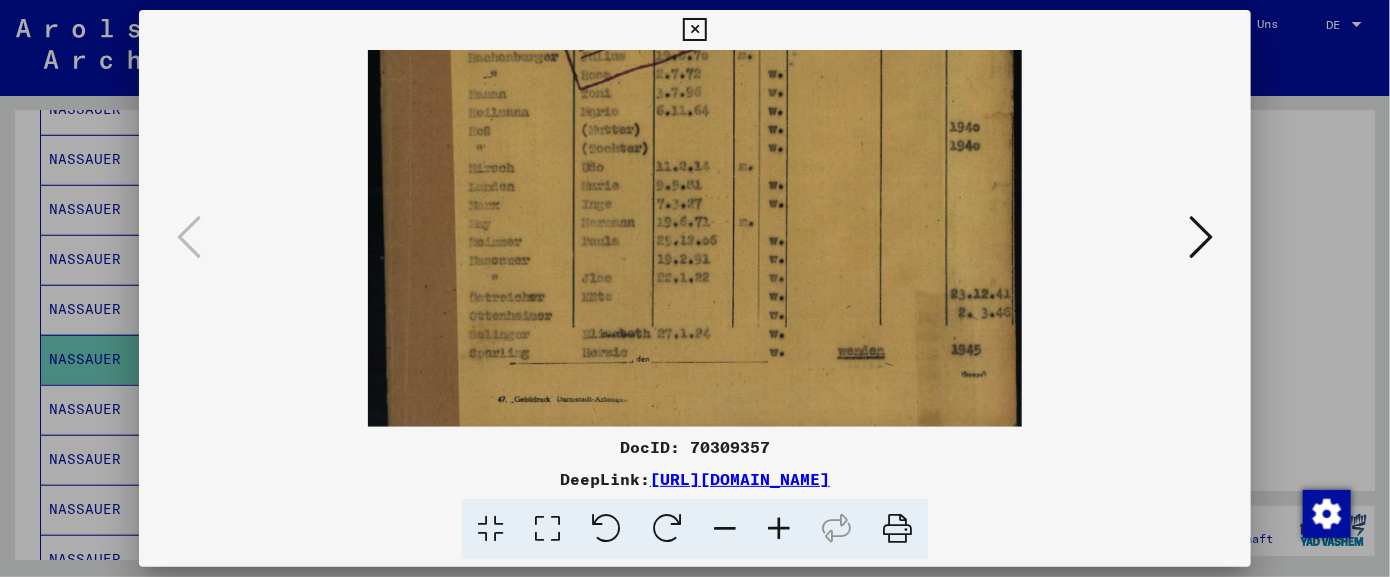 scroll, scrollTop: 485, scrollLeft: 0, axis: vertical 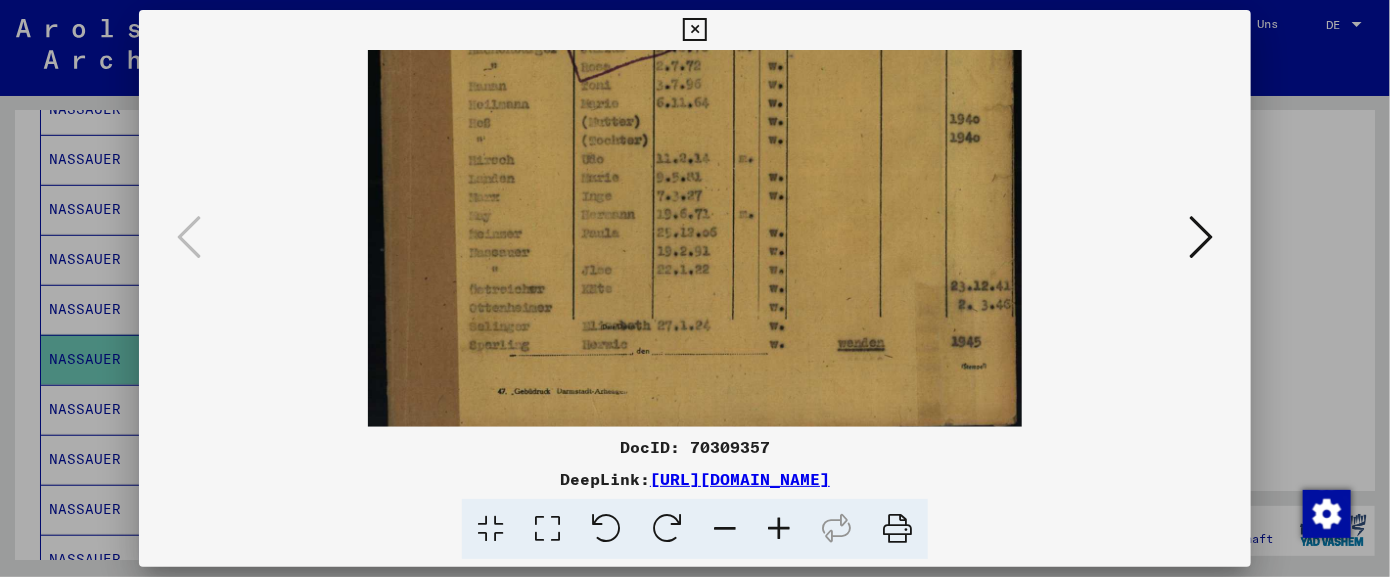 drag, startPoint x: 761, startPoint y: 194, endPoint x: 761, endPoint y: 143, distance: 51 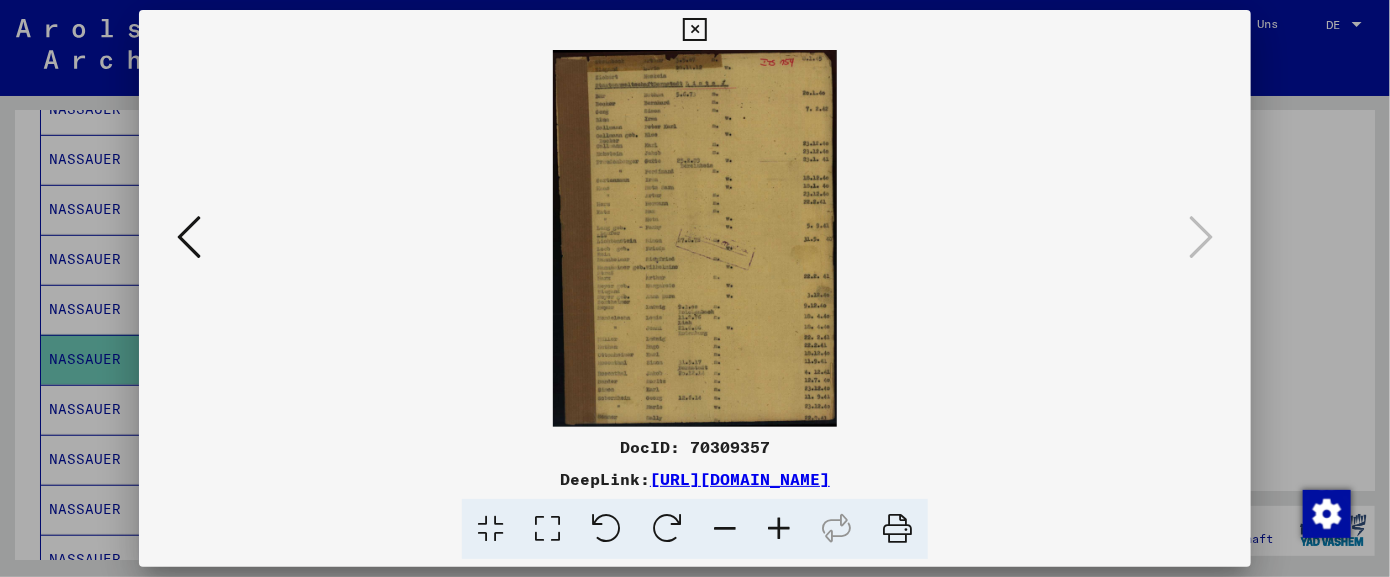 scroll, scrollTop: 0, scrollLeft: 0, axis: both 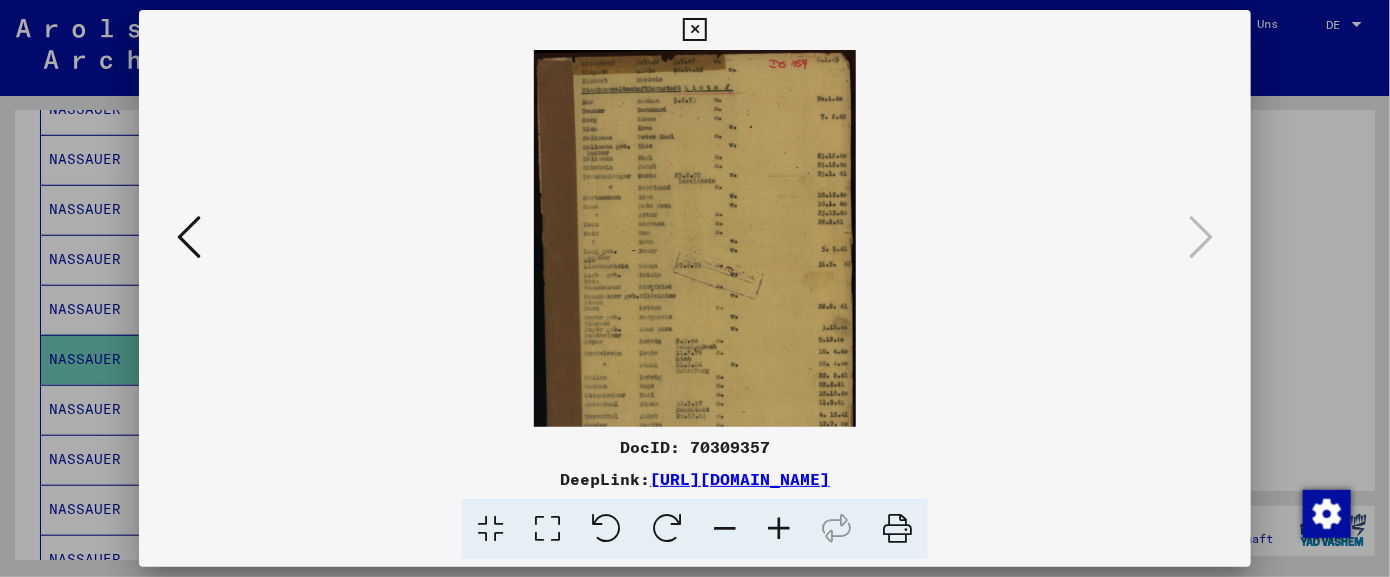 click at bounding box center [779, 529] 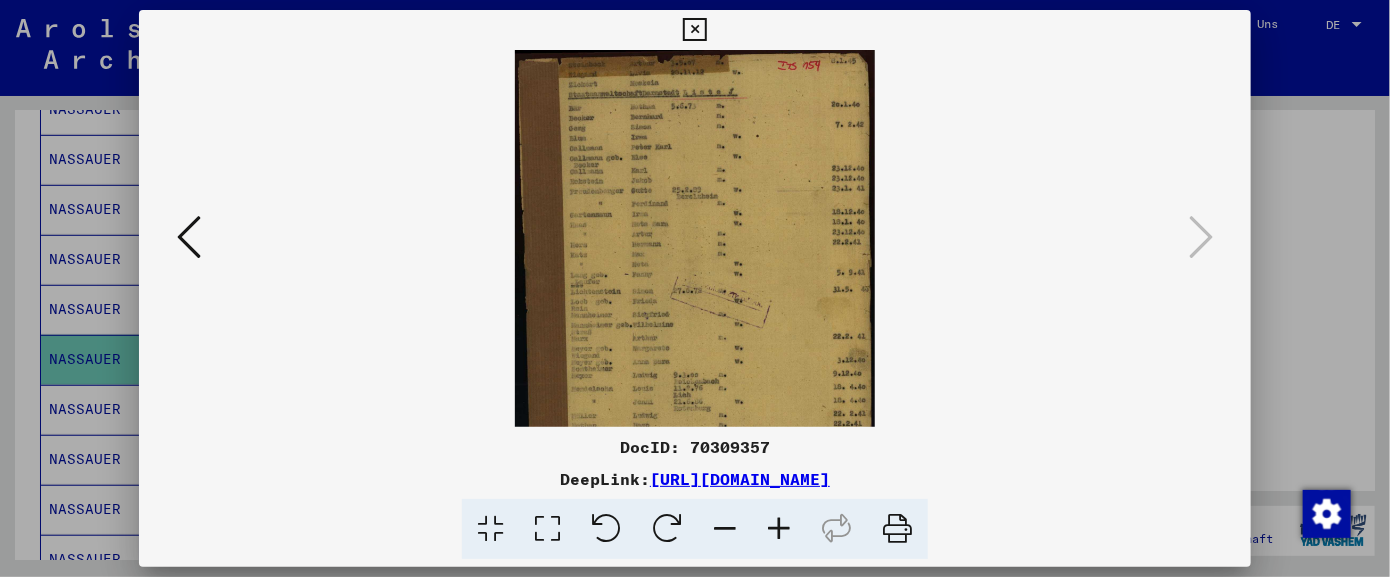 click at bounding box center (779, 529) 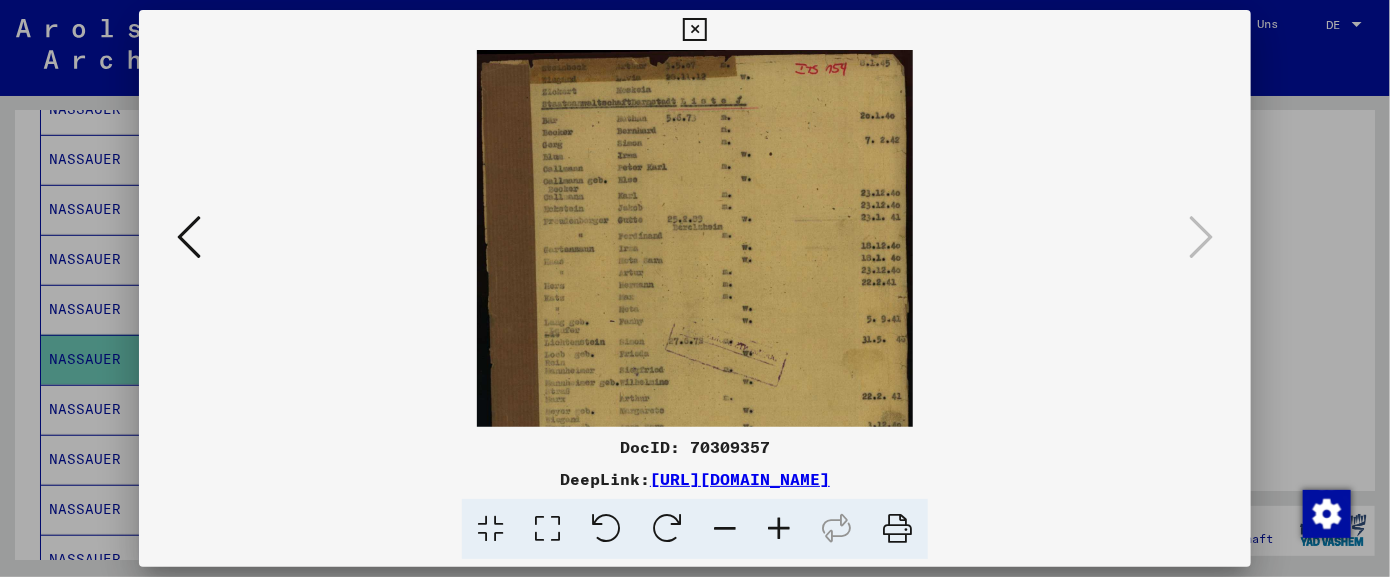 click at bounding box center [779, 529] 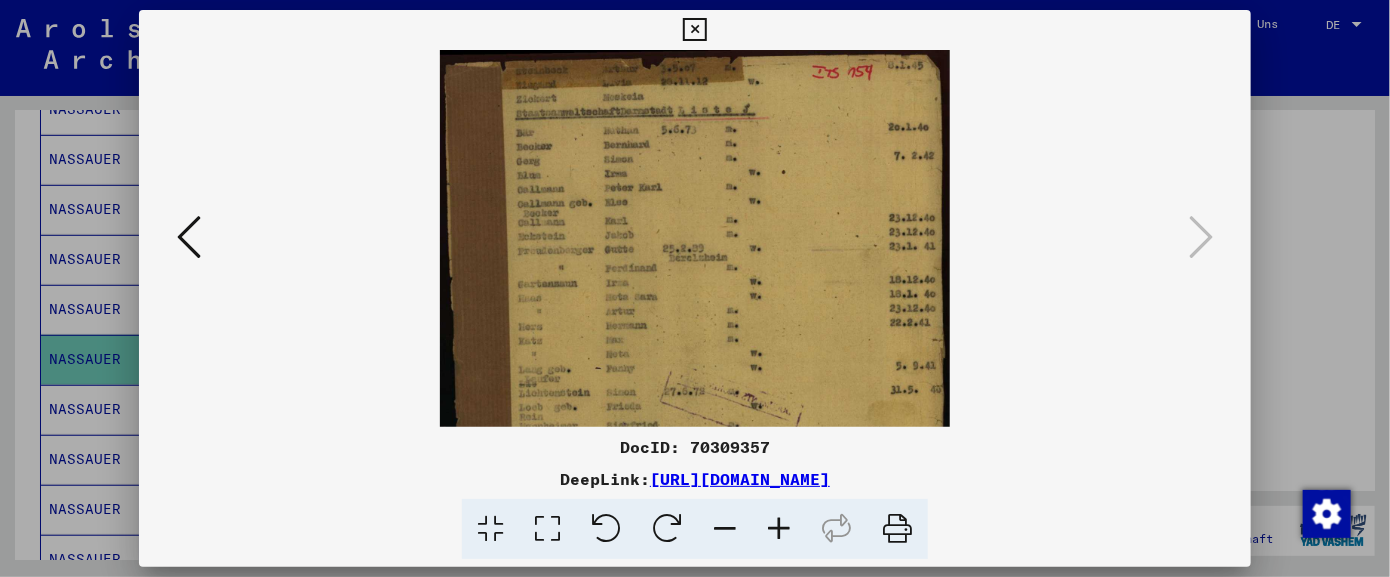 click at bounding box center [779, 529] 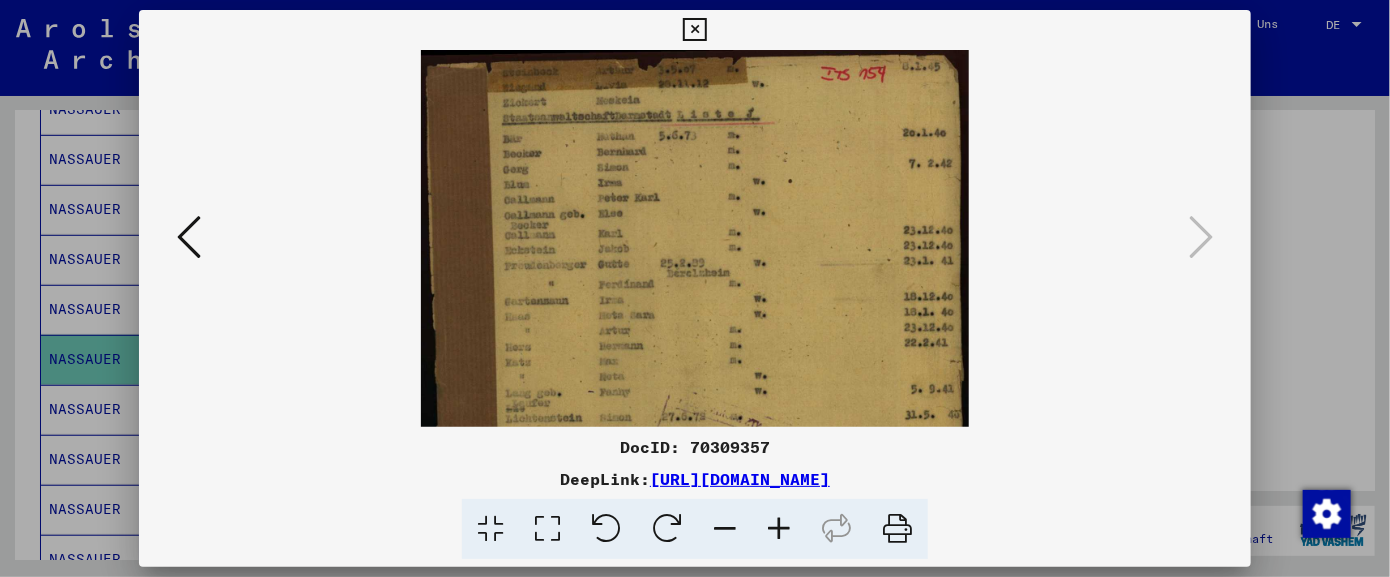 click at bounding box center (779, 529) 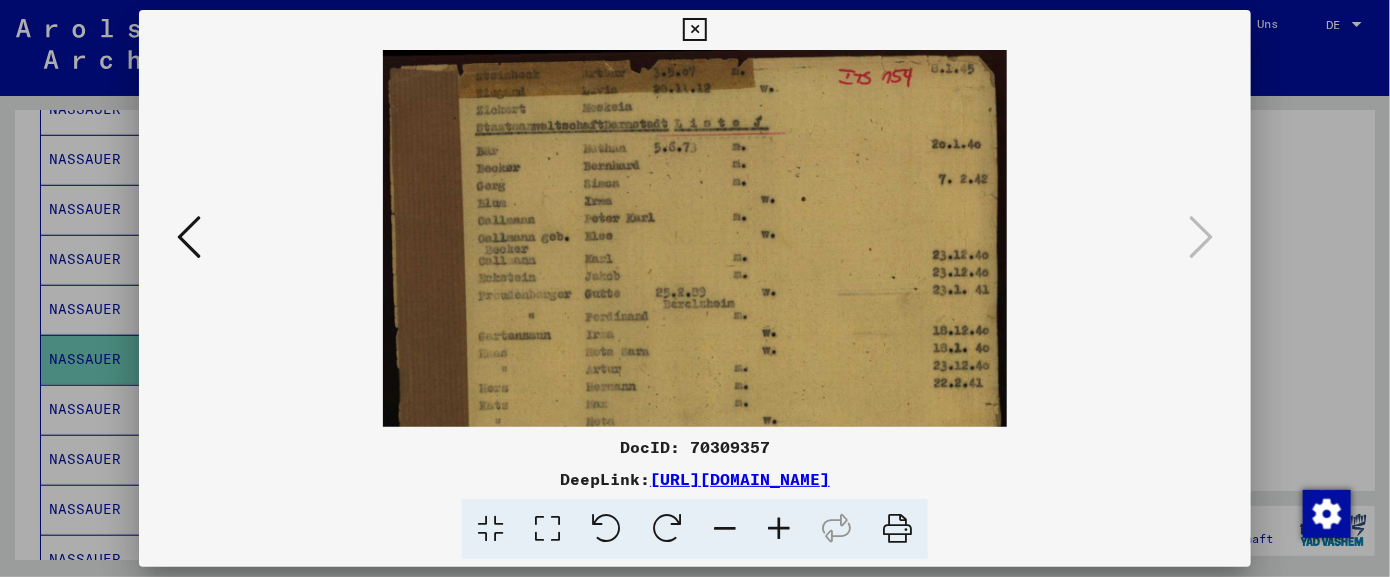 click at bounding box center (779, 529) 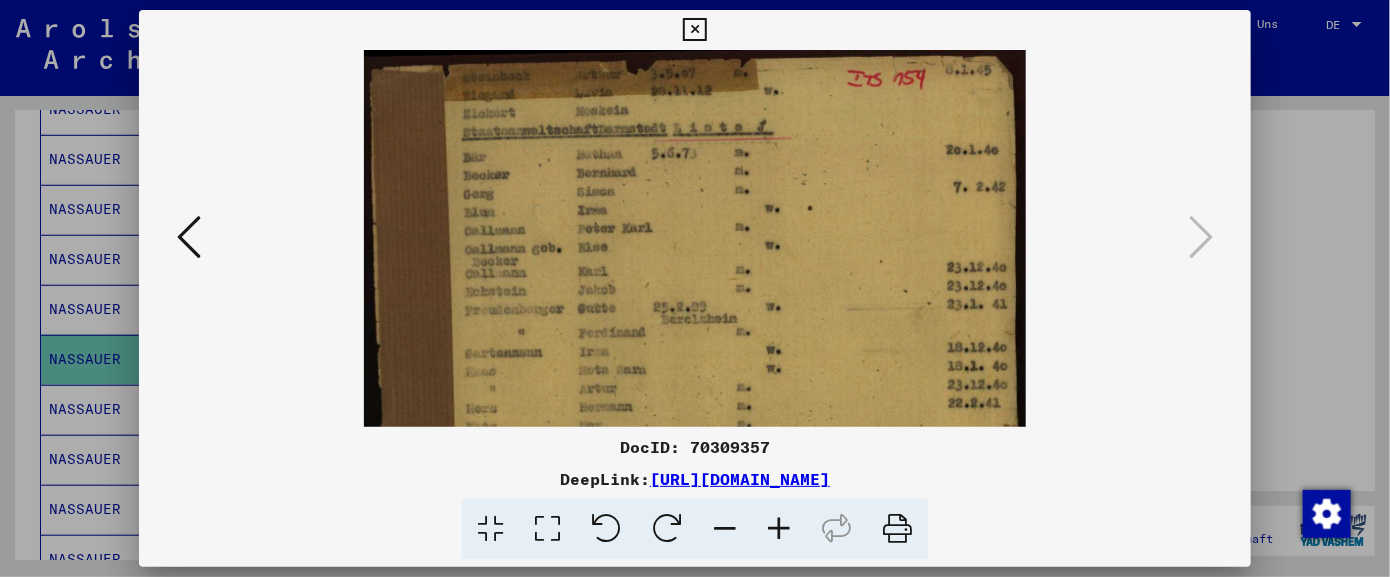 click at bounding box center [779, 529] 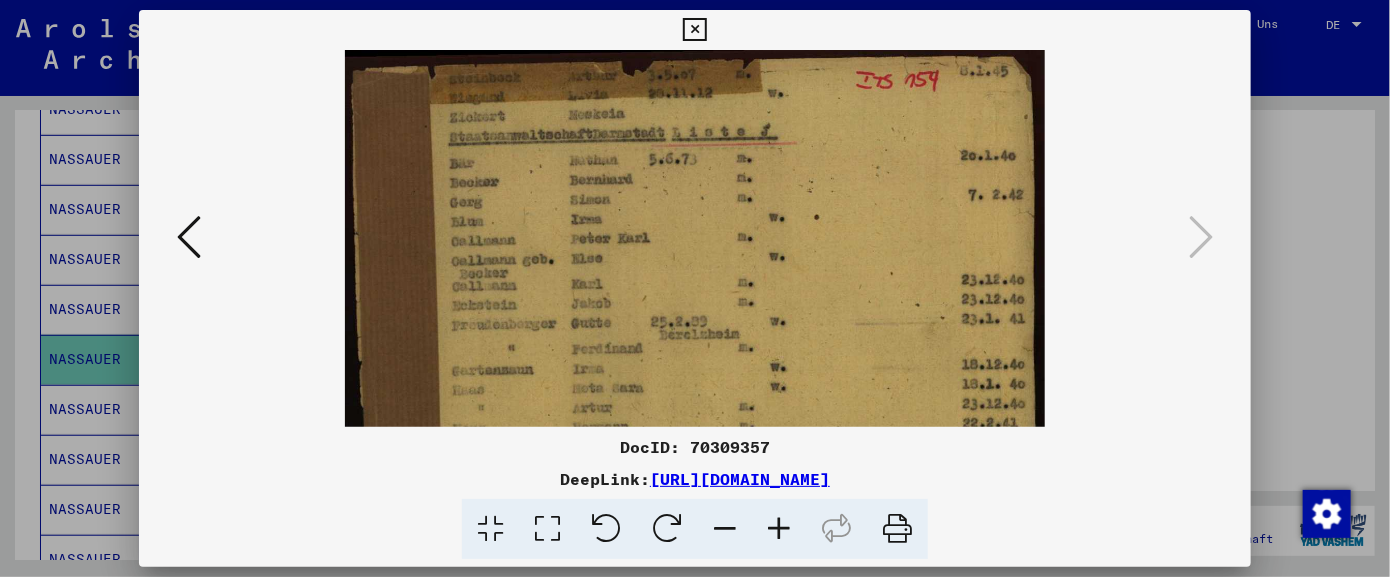 click at bounding box center (779, 529) 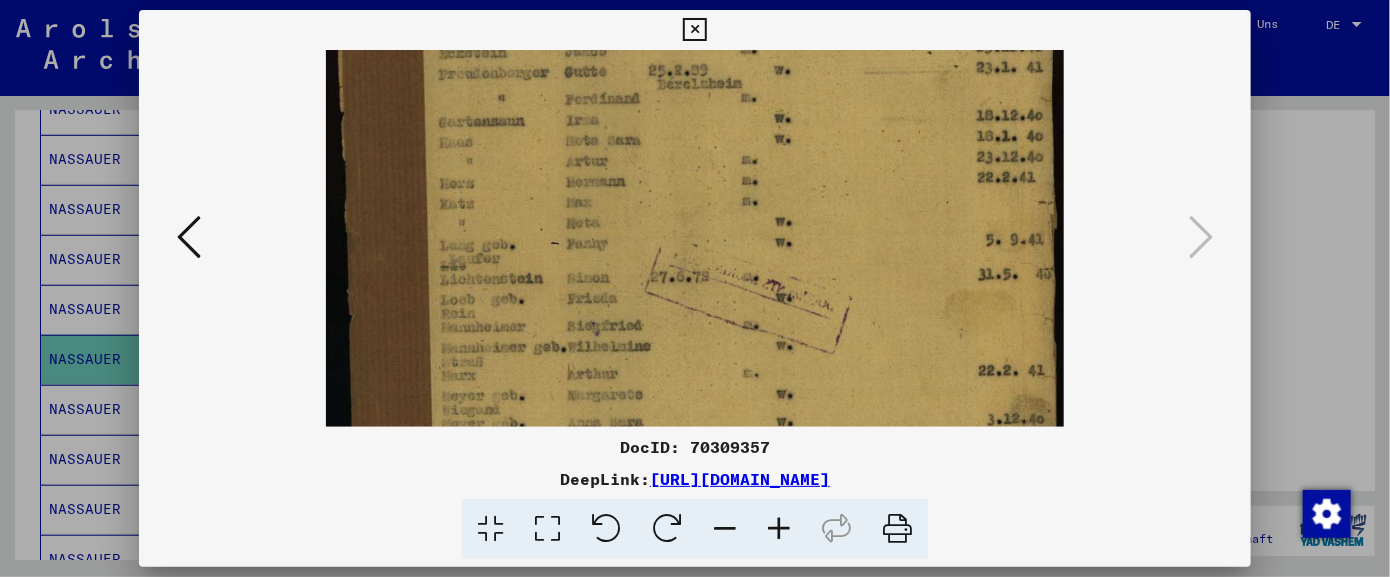 drag, startPoint x: 787, startPoint y: 372, endPoint x: 786, endPoint y: 115, distance: 257.00195 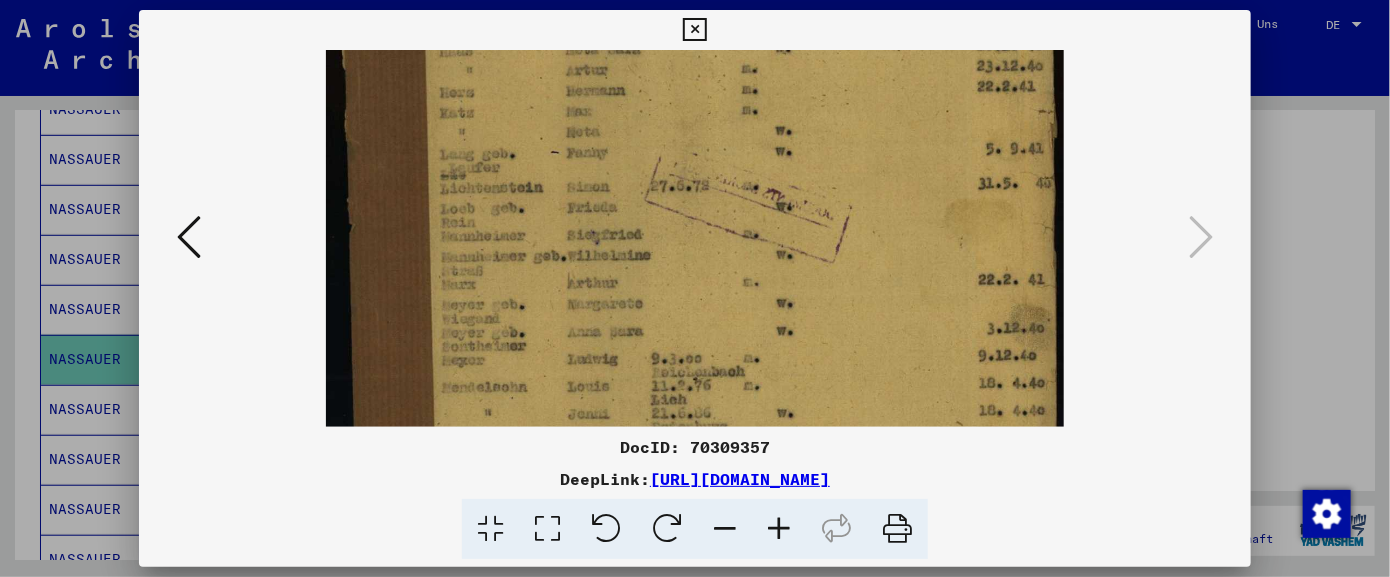 drag, startPoint x: 783, startPoint y: 251, endPoint x: 775, endPoint y: 175, distance: 76.41989 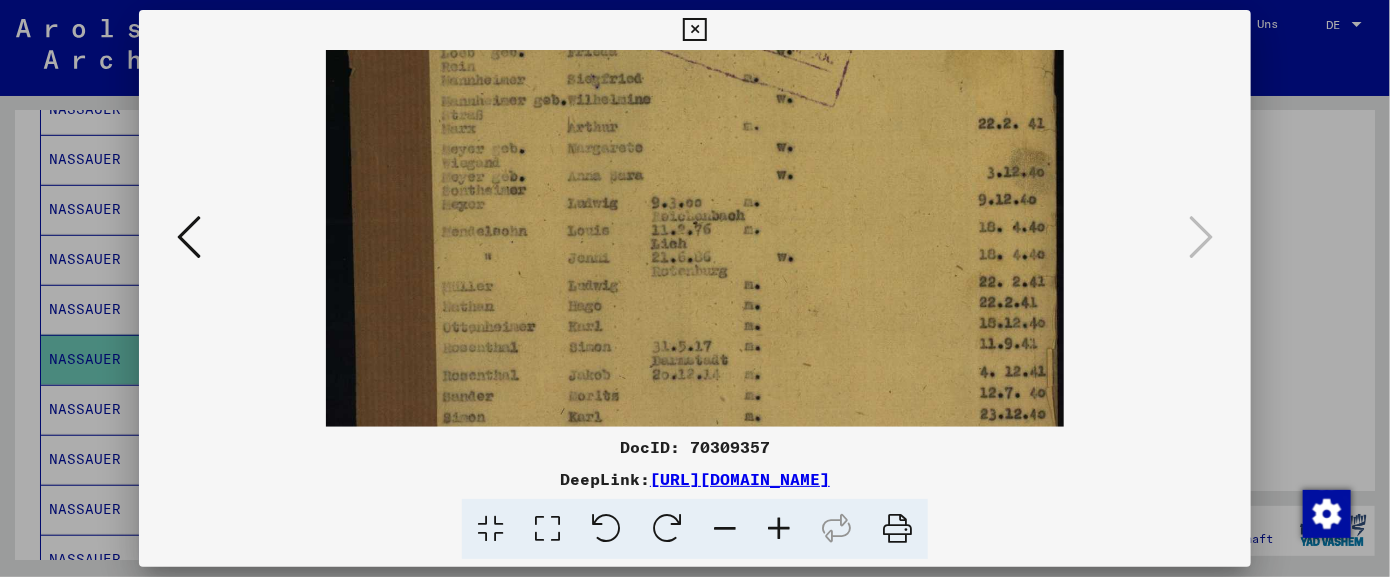drag, startPoint x: 772, startPoint y: 255, endPoint x: 747, endPoint y: 229, distance: 36.069378 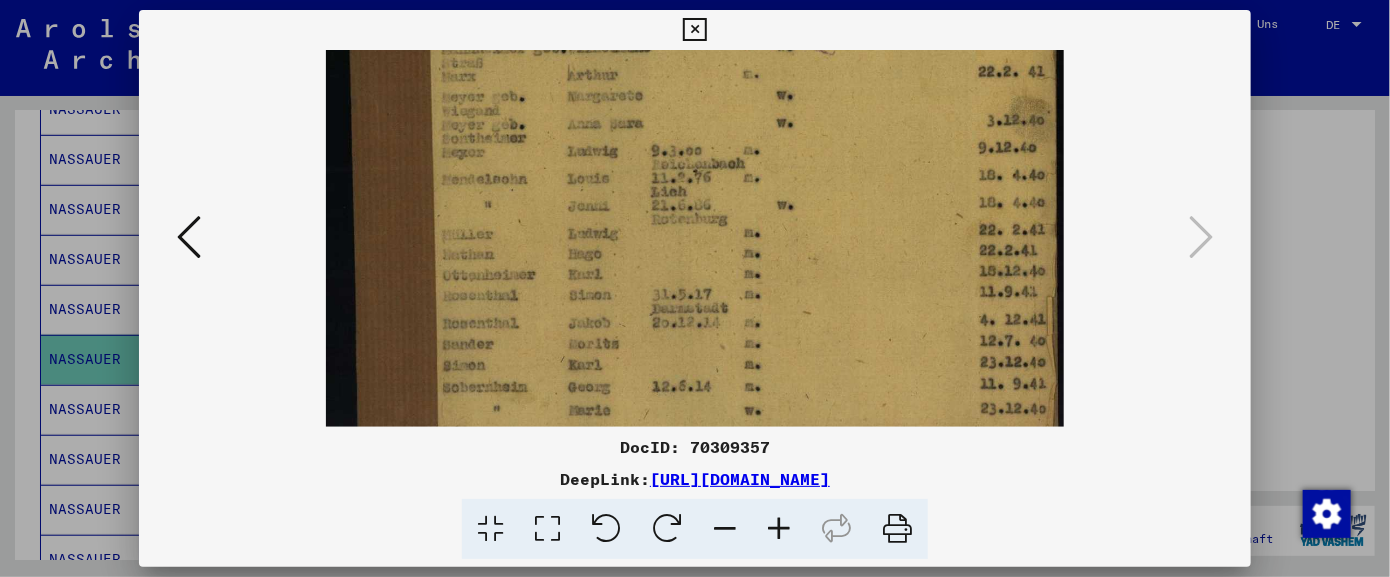 scroll, scrollTop: 573, scrollLeft: 0, axis: vertical 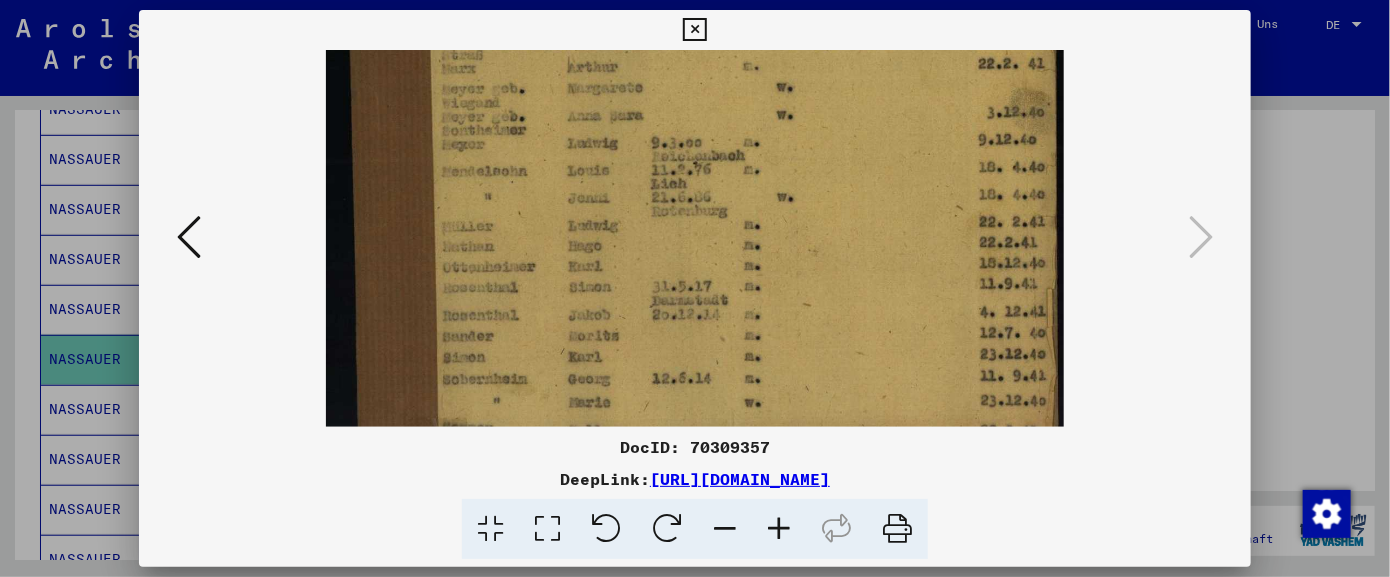 drag, startPoint x: 745, startPoint y: 252, endPoint x: 758, endPoint y: 200, distance: 53.600372 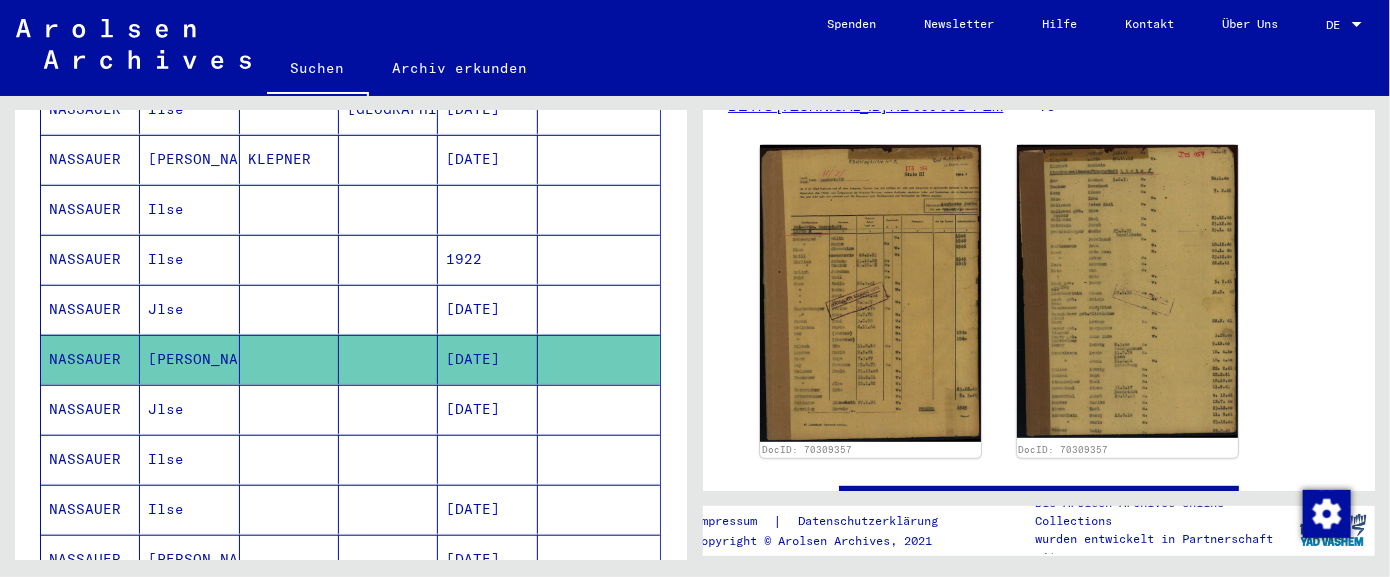 click on "1922" at bounding box center [487, 309] 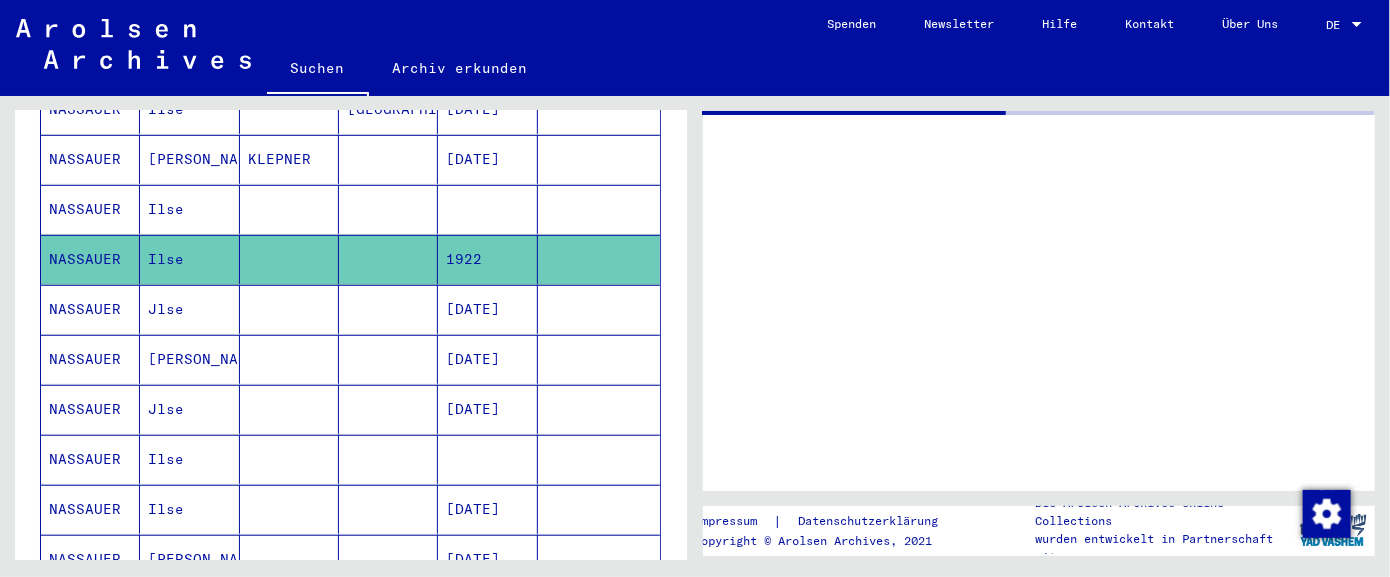 scroll, scrollTop: 0, scrollLeft: 0, axis: both 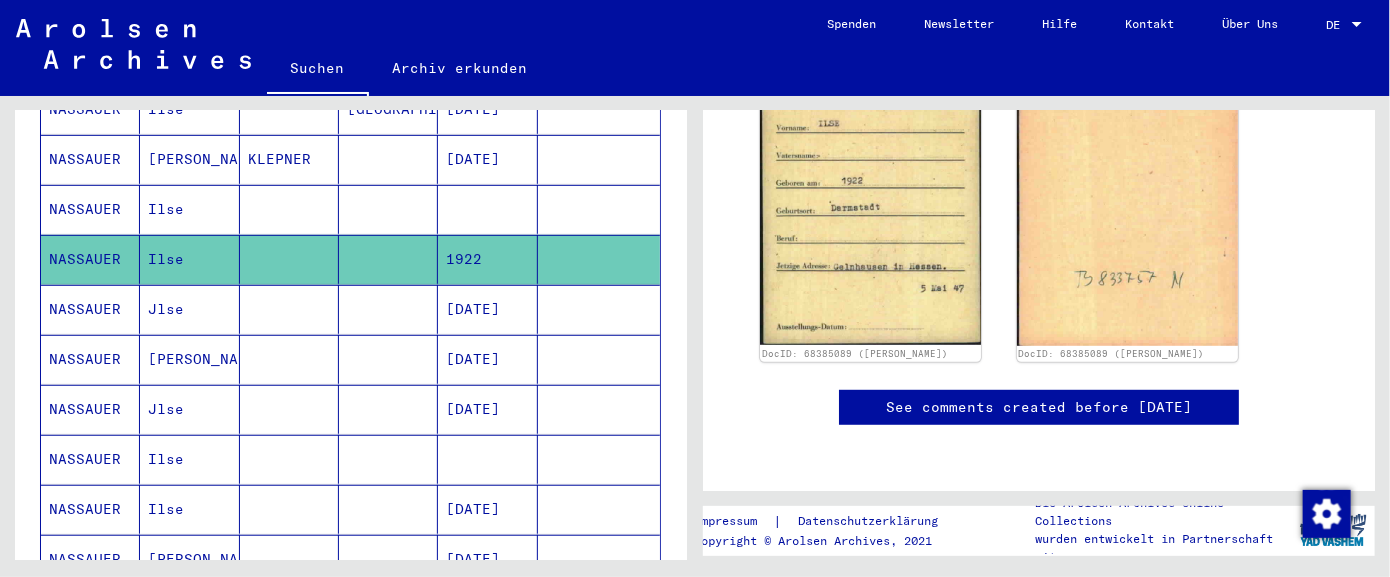 click at bounding box center (487, 259) 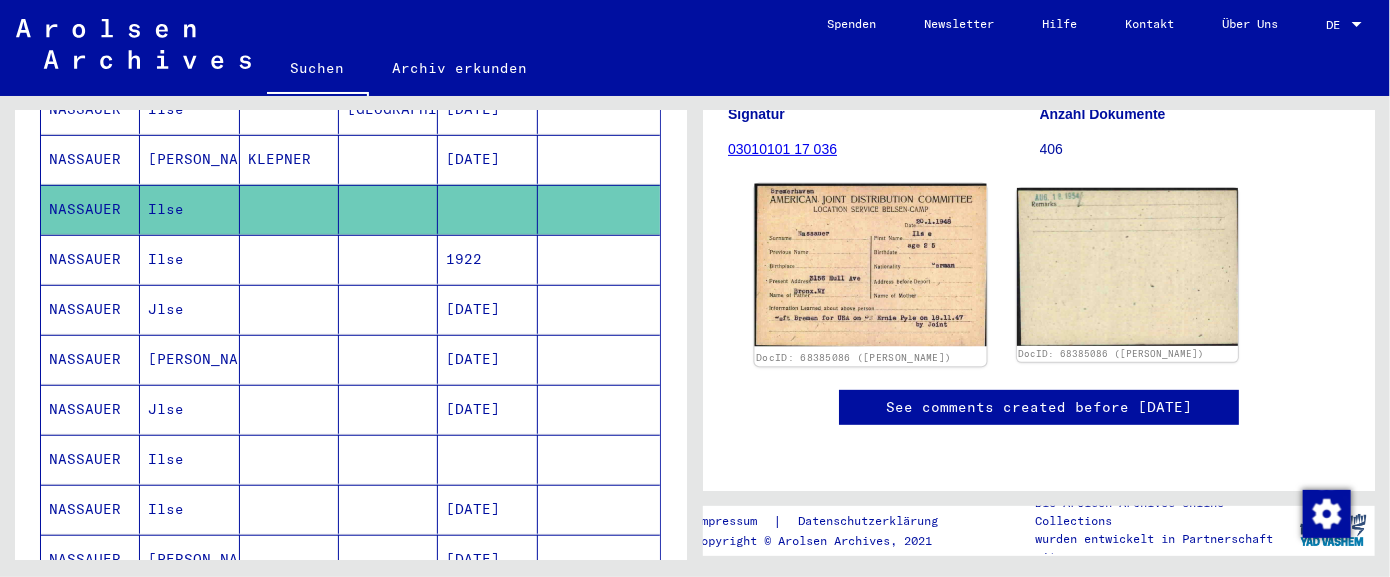 scroll, scrollTop: 324, scrollLeft: 0, axis: vertical 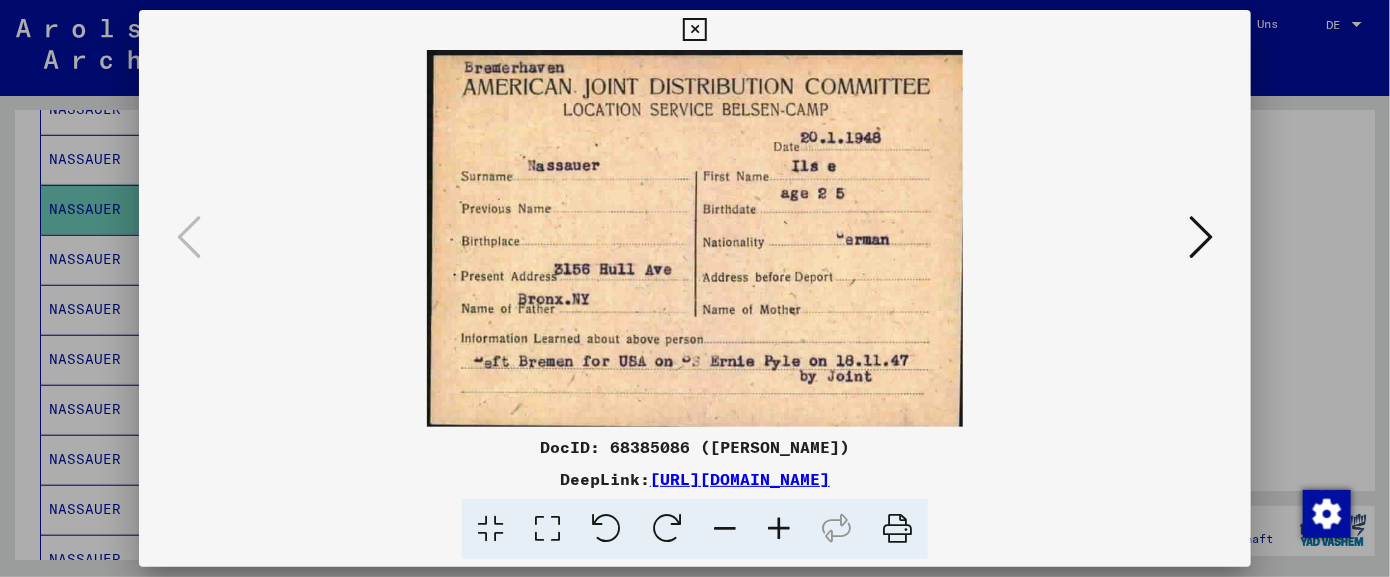 click at bounding box center (1201, 237) 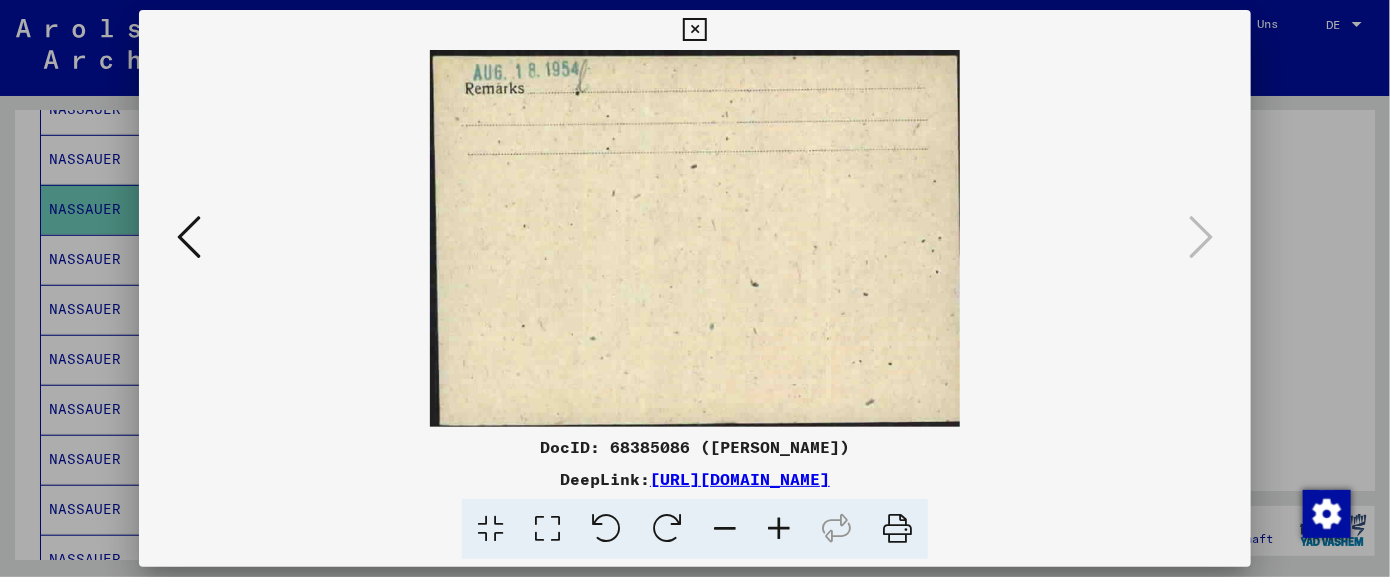 click at bounding box center [694, 30] 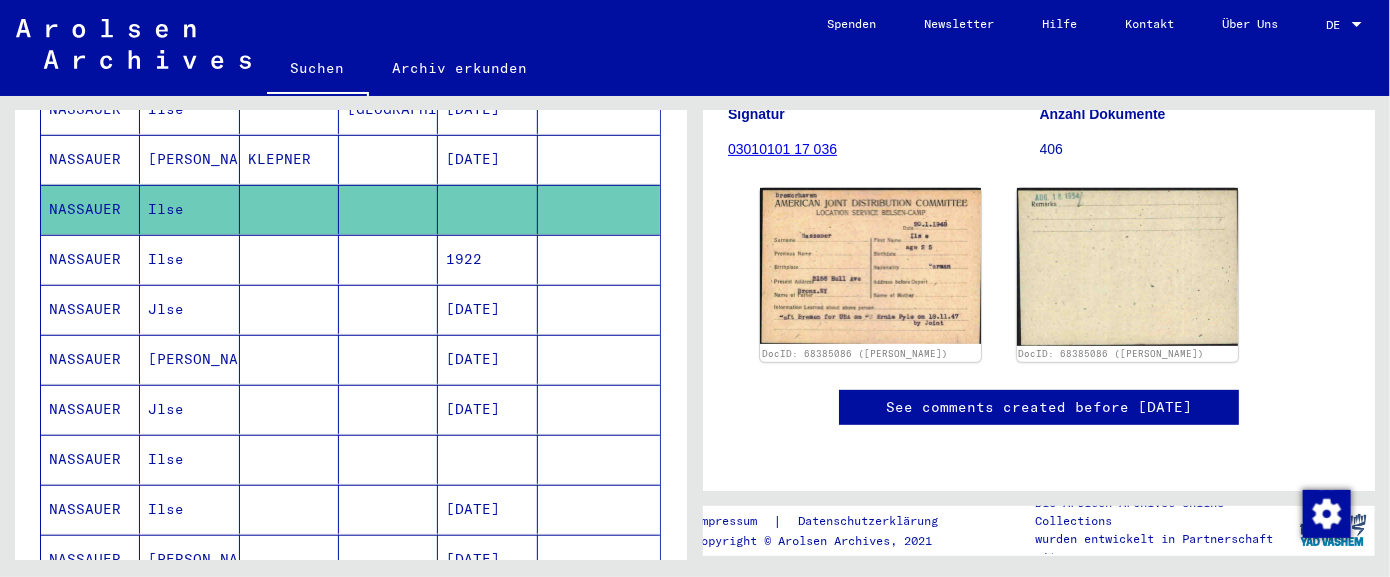 click on "[DATE]" at bounding box center [487, 359] 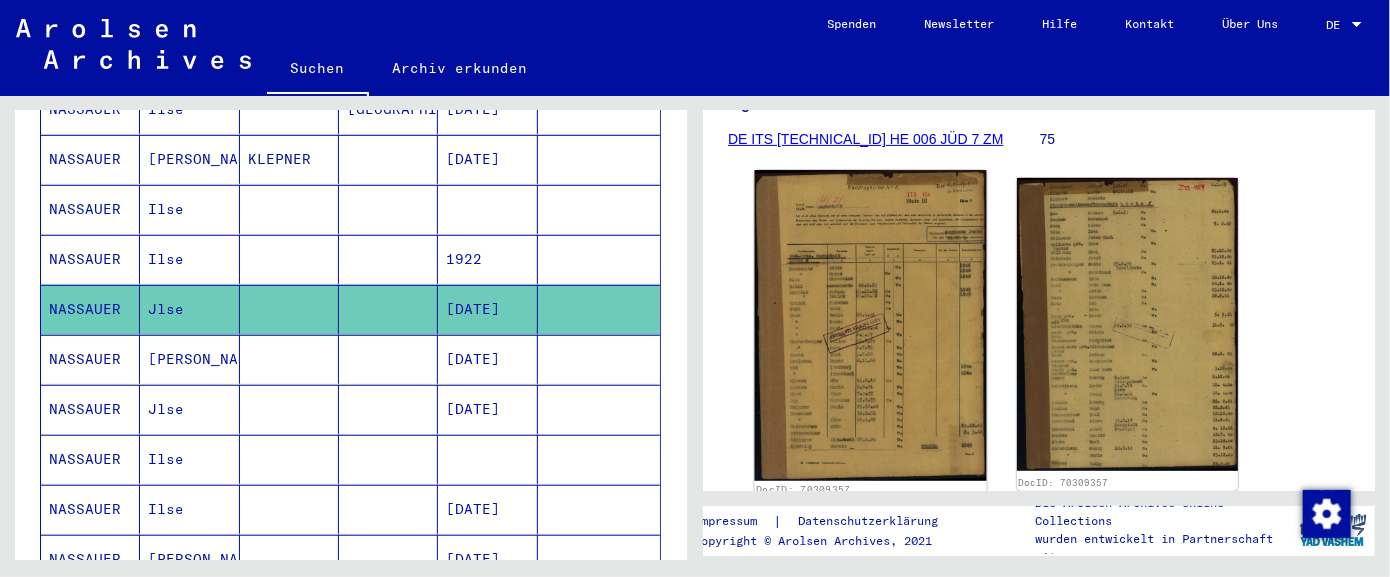 scroll, scrollTop: 324, scrollLeft: 0, axis: vertical 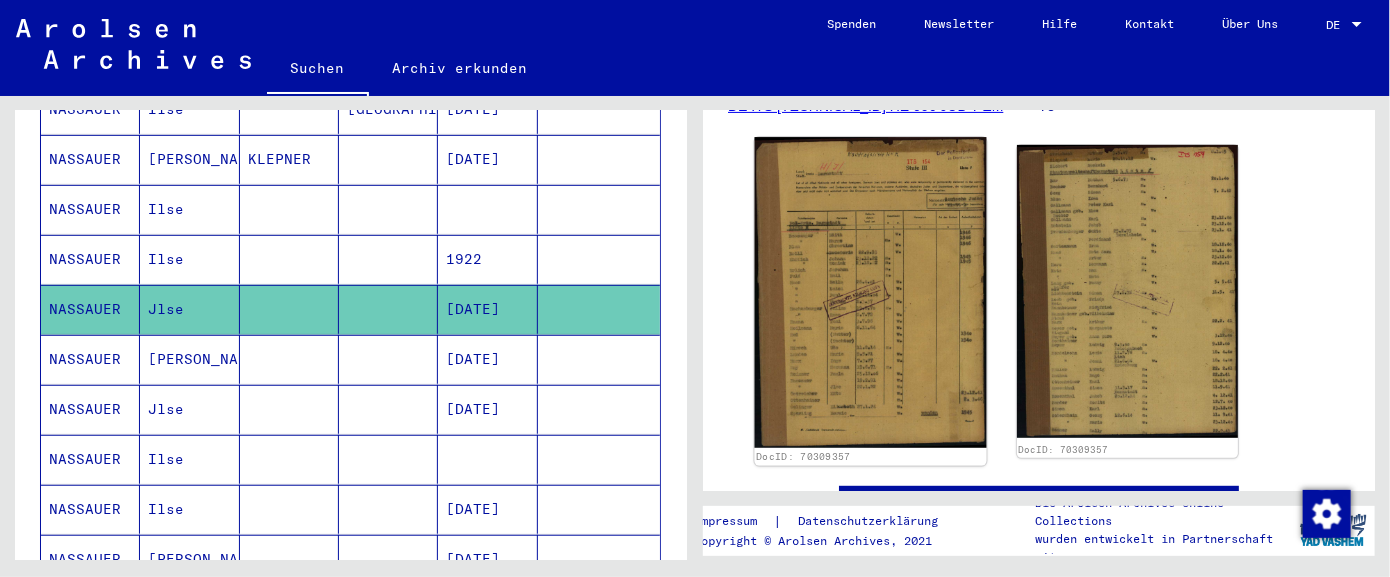 click 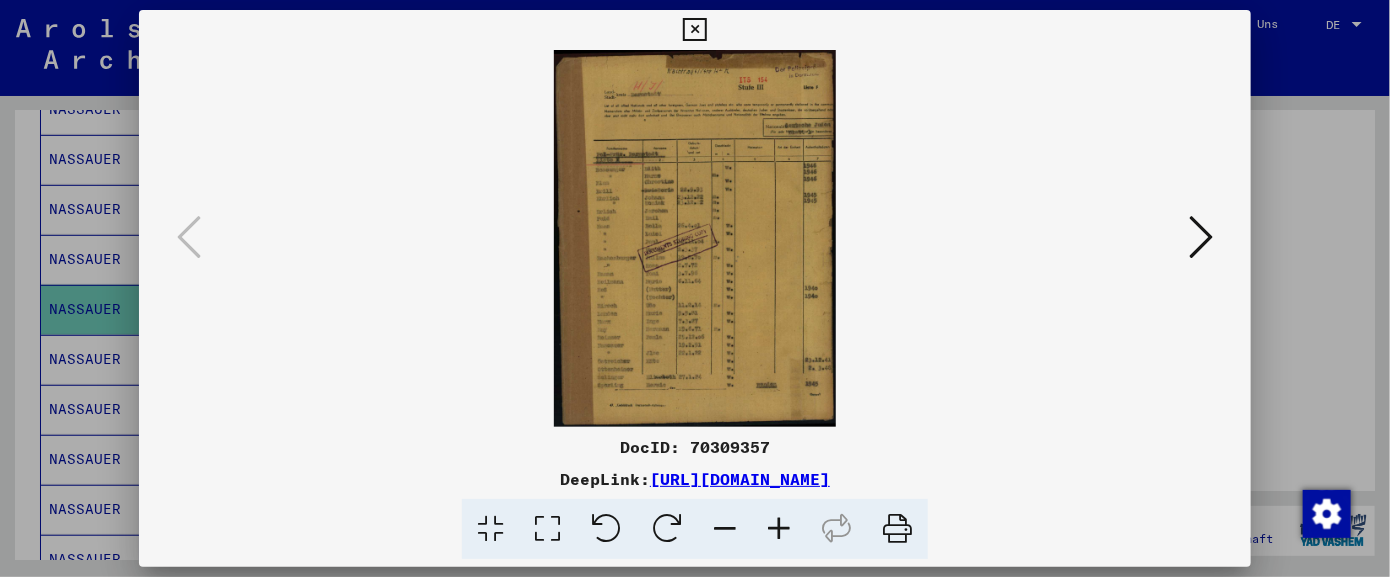 click at bounding box center [779, 529] 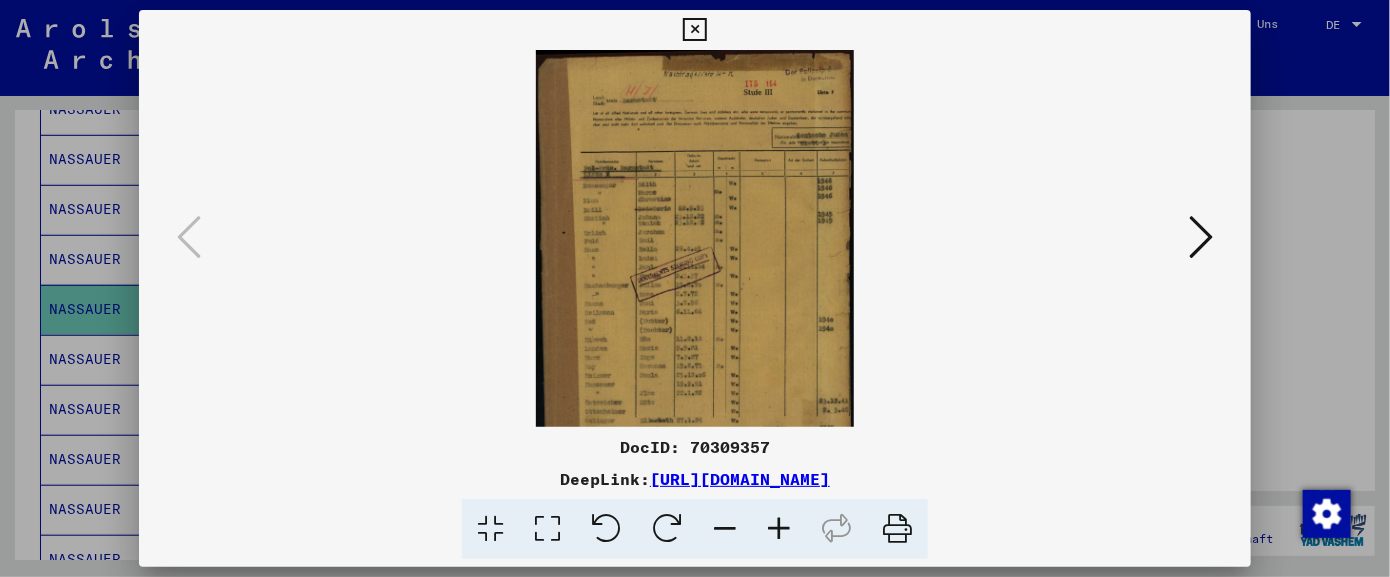 click at bounding box center [779, 529] 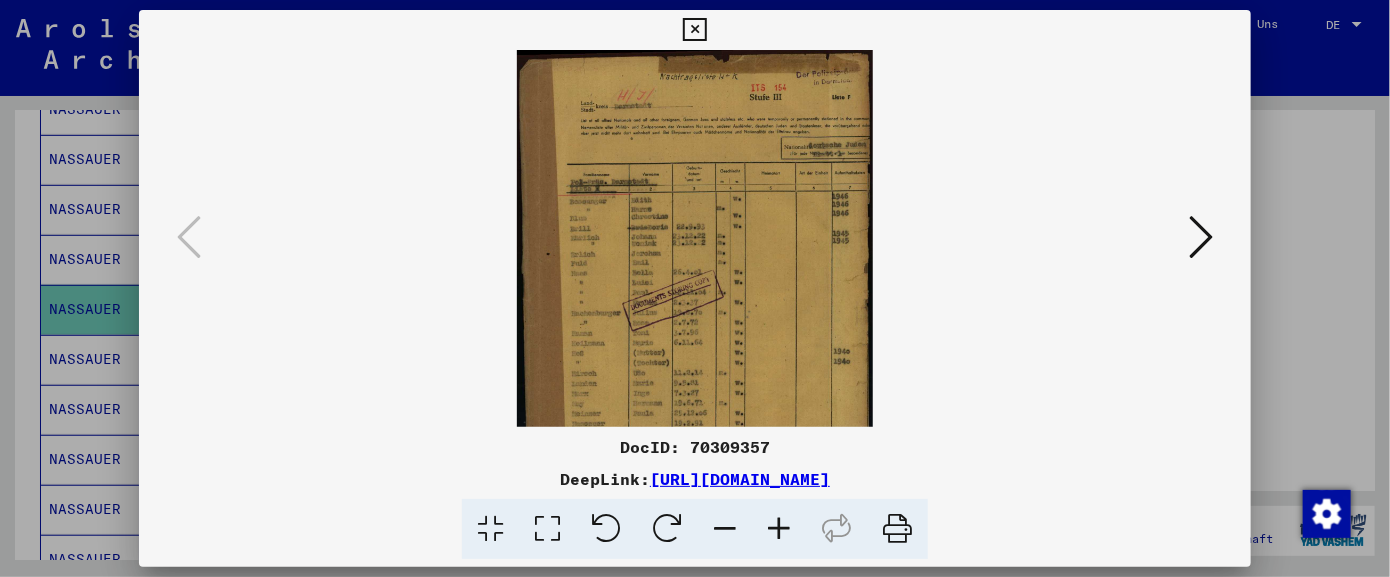 click at bounding box center (779, 529) 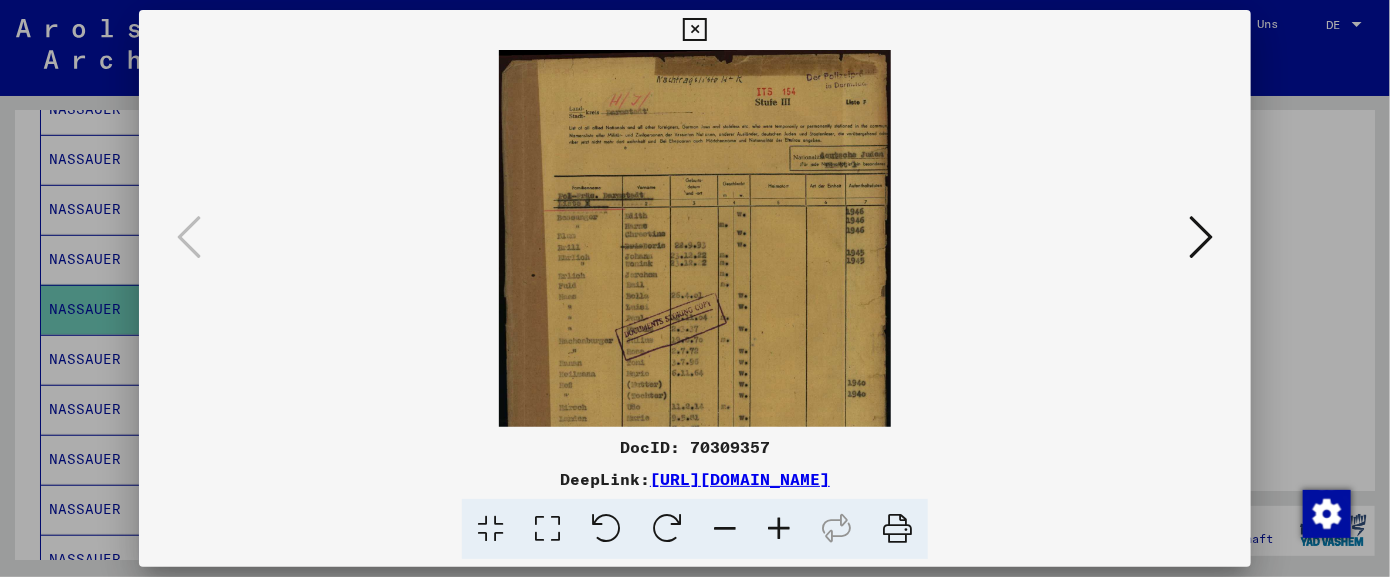 click at bounding box center (779, 529) 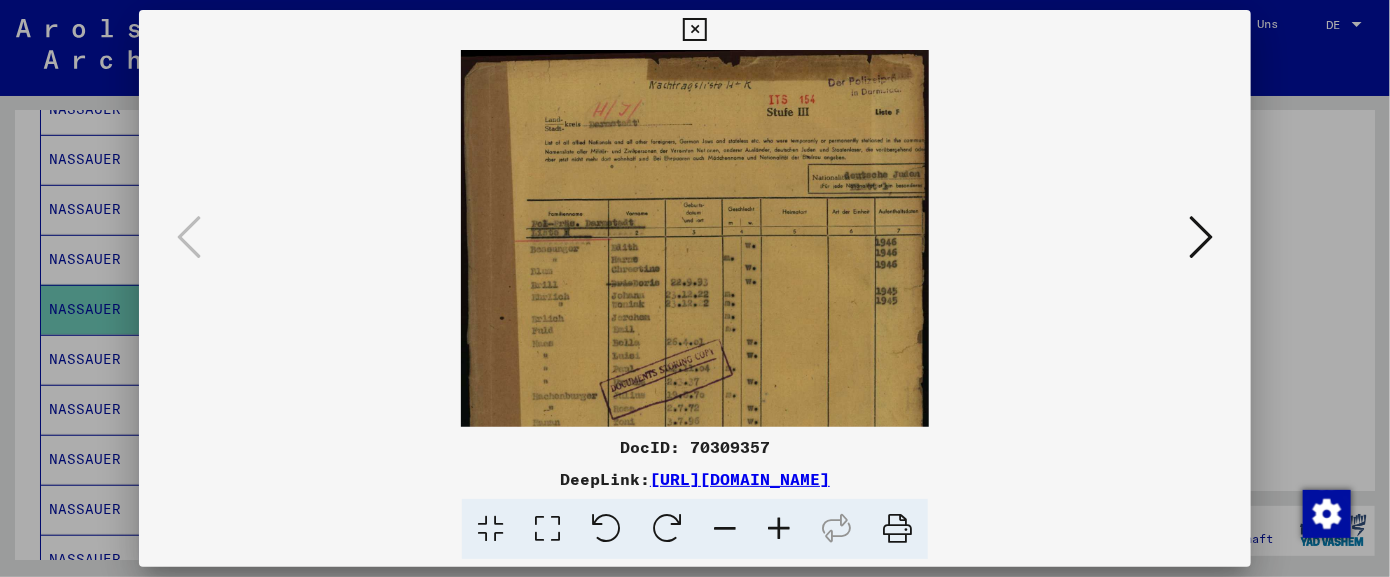 click at bounding box center (779, 529) 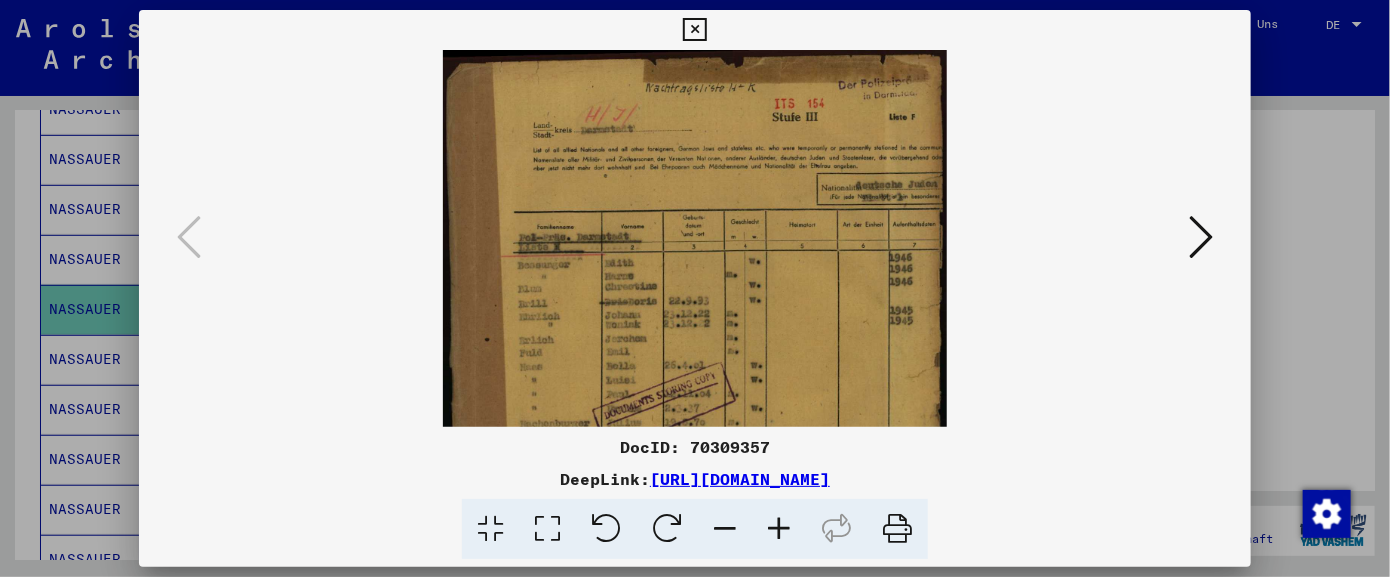 click at bounding box center (779, 529) 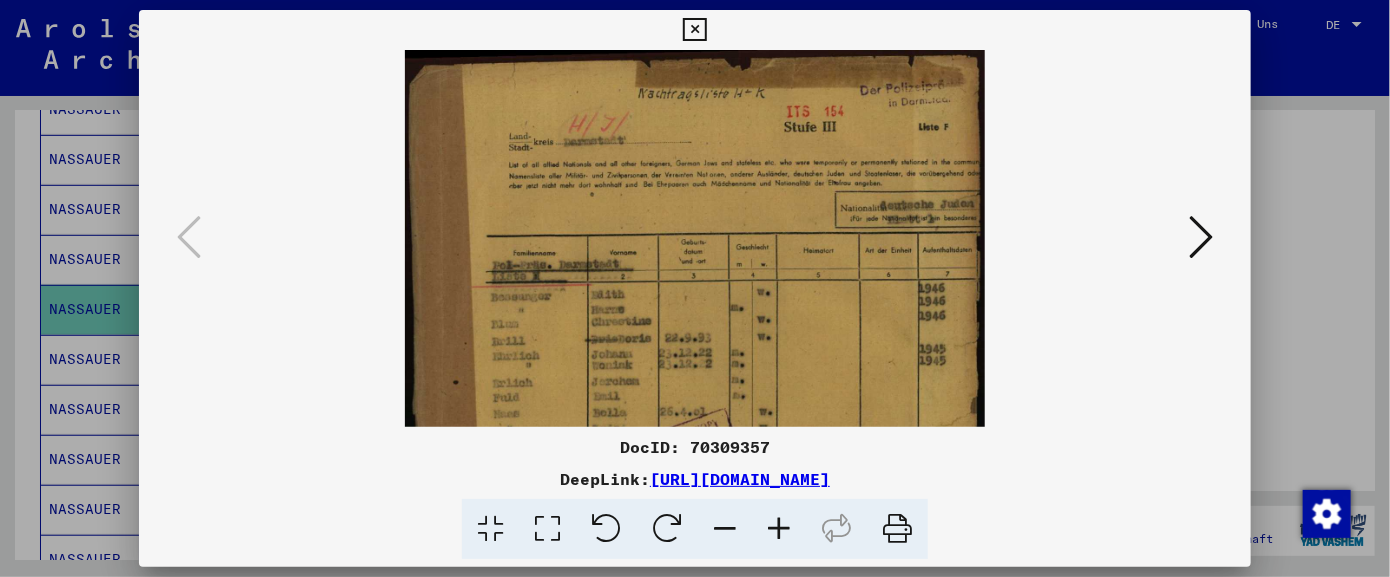 click at bounding box center [779, 529] 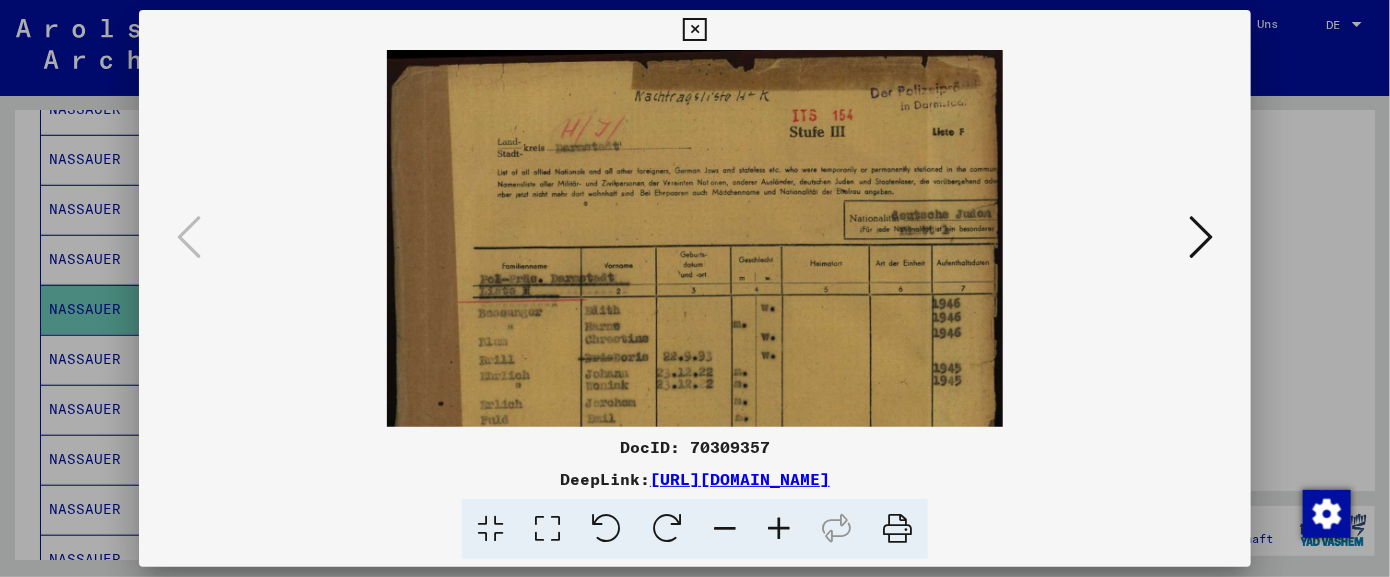 click at bounding box center [779, 529] 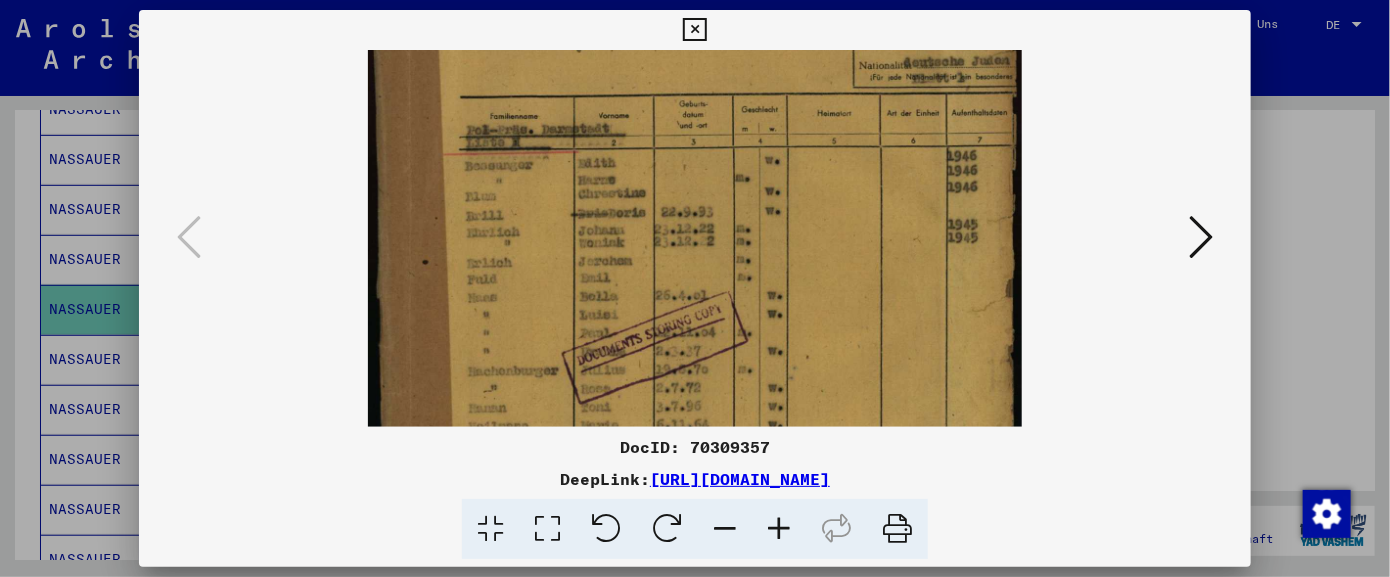 drag, startPoint x: 794, startPoint y: 356, endPoint x: 826, endPoint y: 193, distance: 166.1114 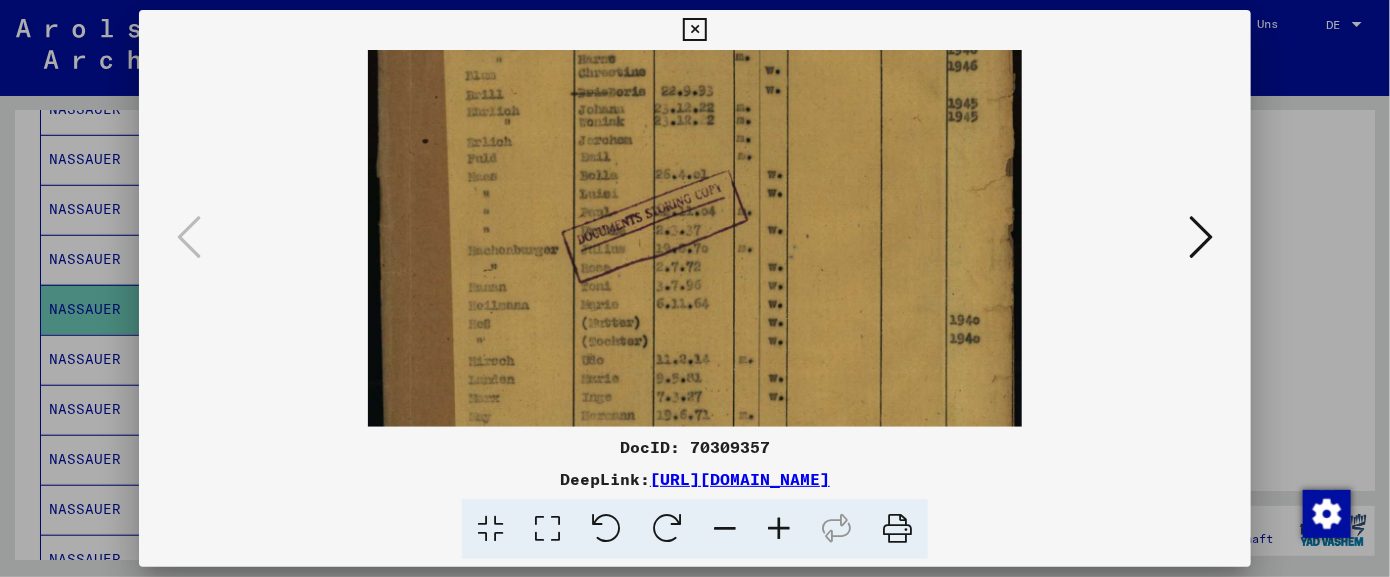 drag, startPoint x: 766, startPoint y: 314, endPoint x: 779, endPoint y: 193, distance: 121.69634 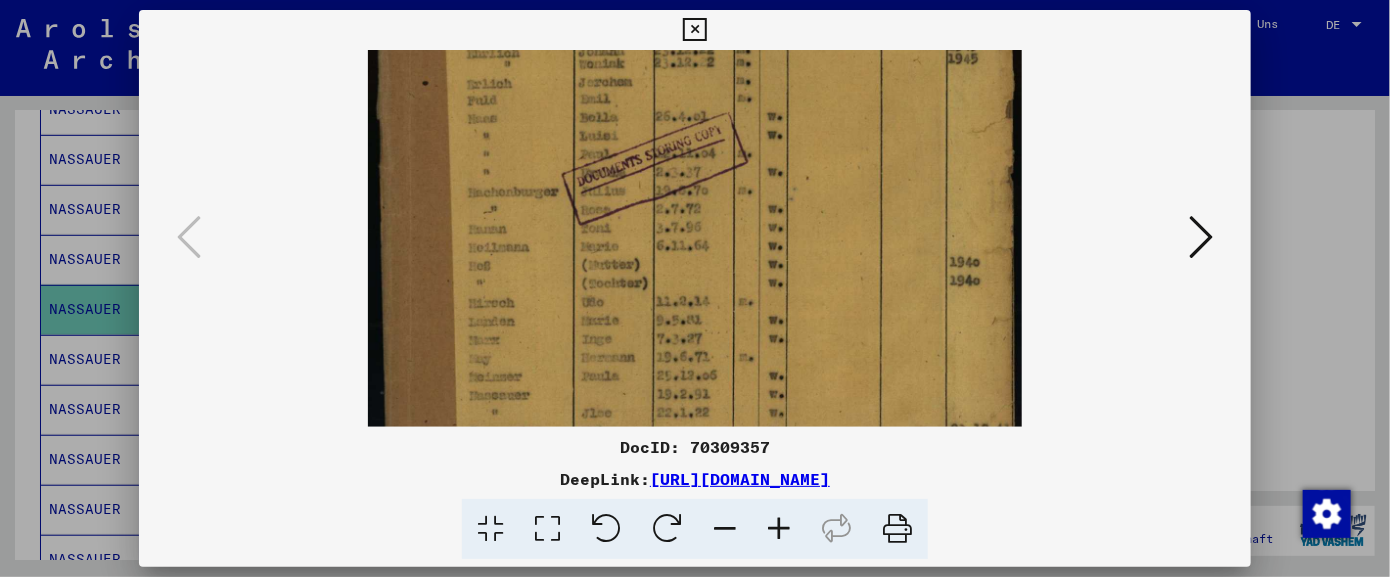 scroll, scrollTop: 341, scrollLeft: 0, axis: vertical 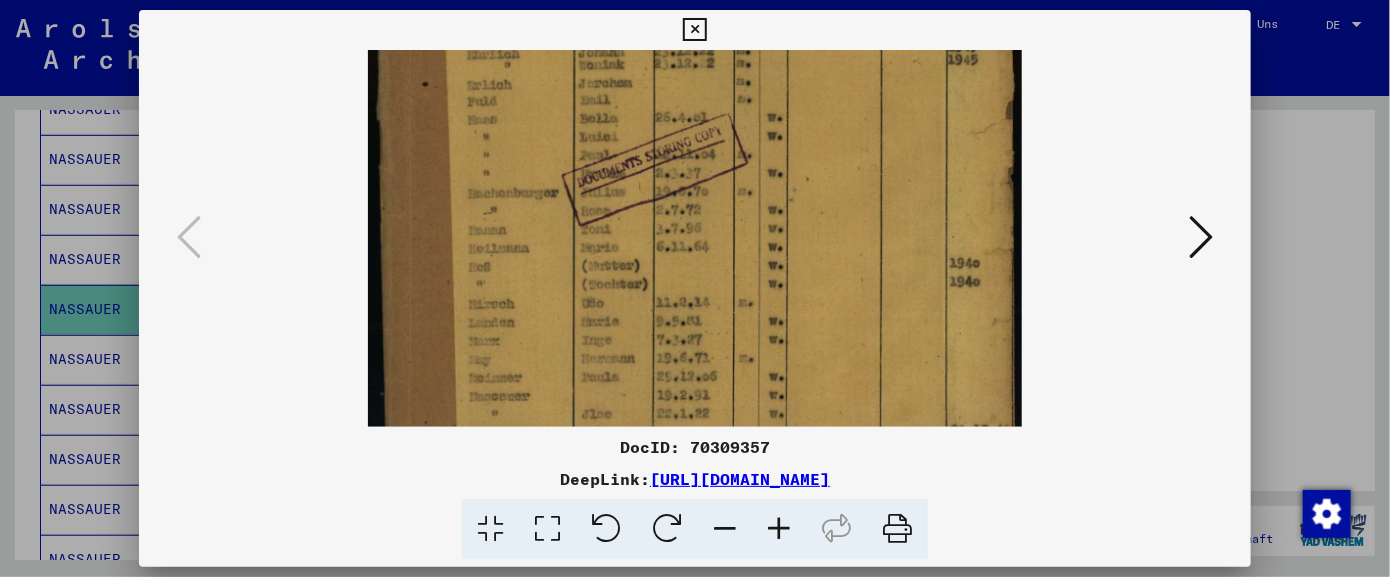 drag, startPoint x: 757, startPoint y: 323, endPoint x: 755, endPoint y: 266, distance: 57.035076 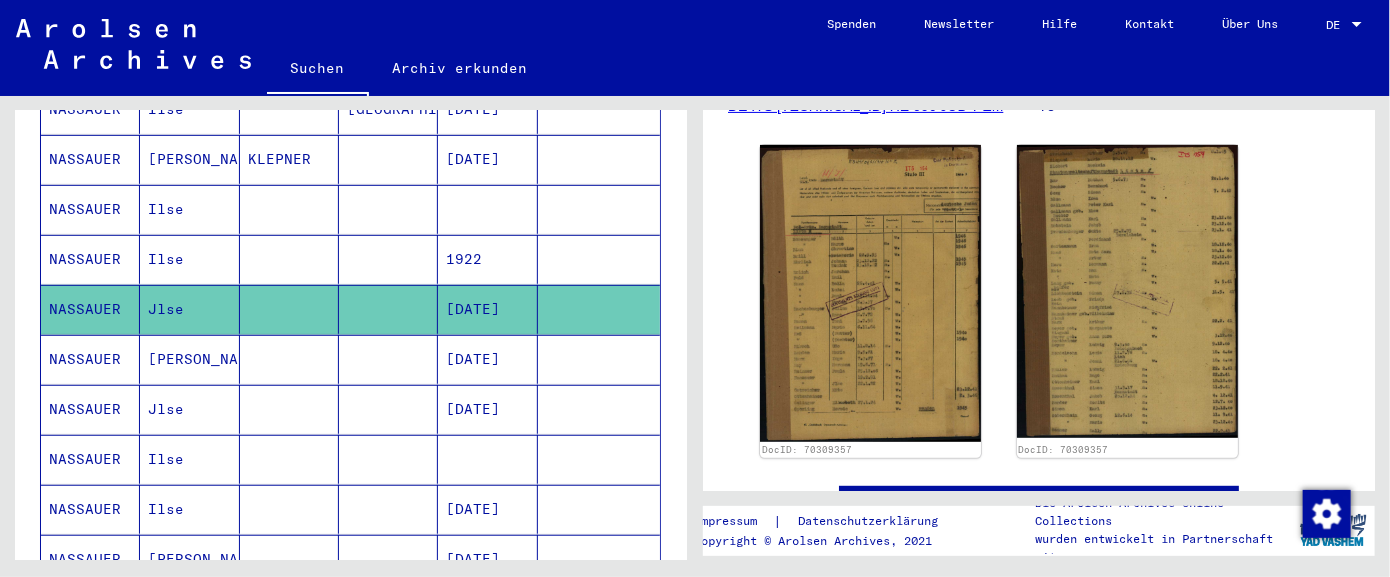 click on "[DATE]" at bounding box center [487, 459] 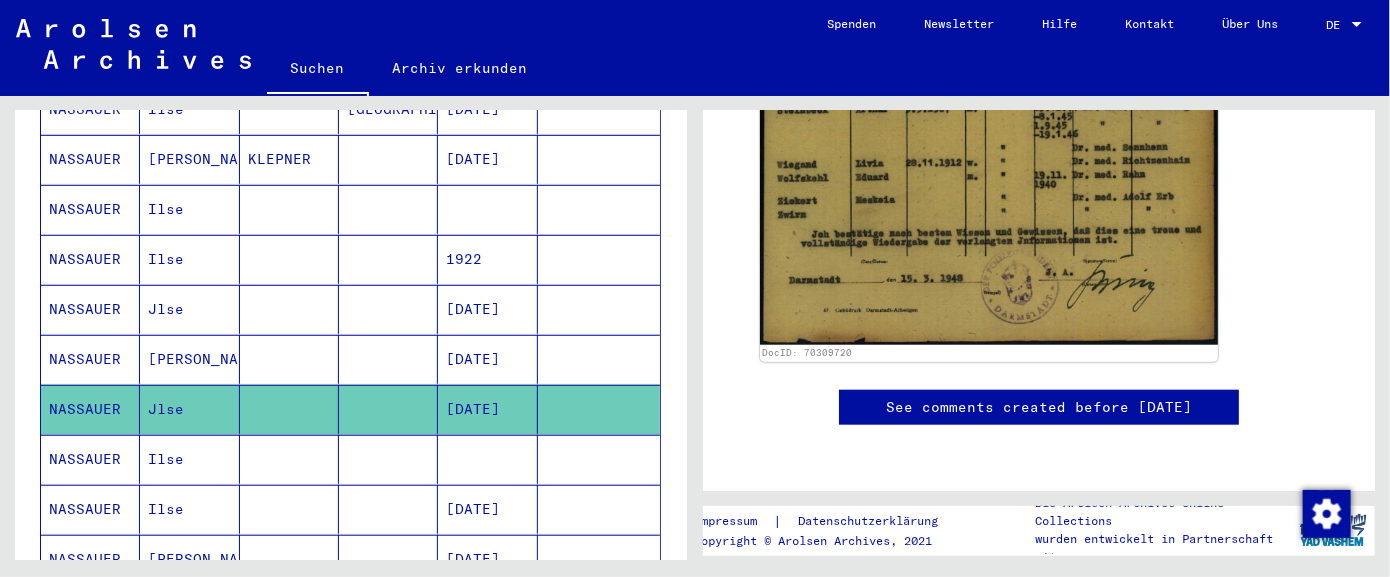 scroll, scrollTop: 865, scrollLeft: 0, axis: vertical 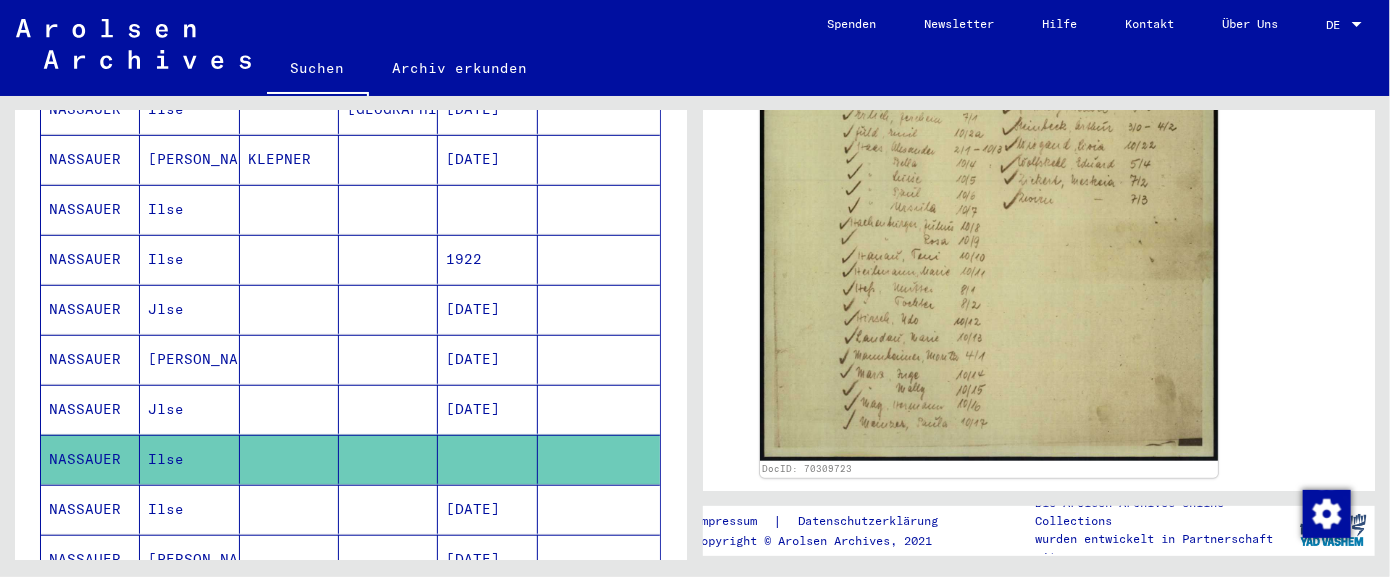 click on "[DATE]" at bounding box center (487, 559) 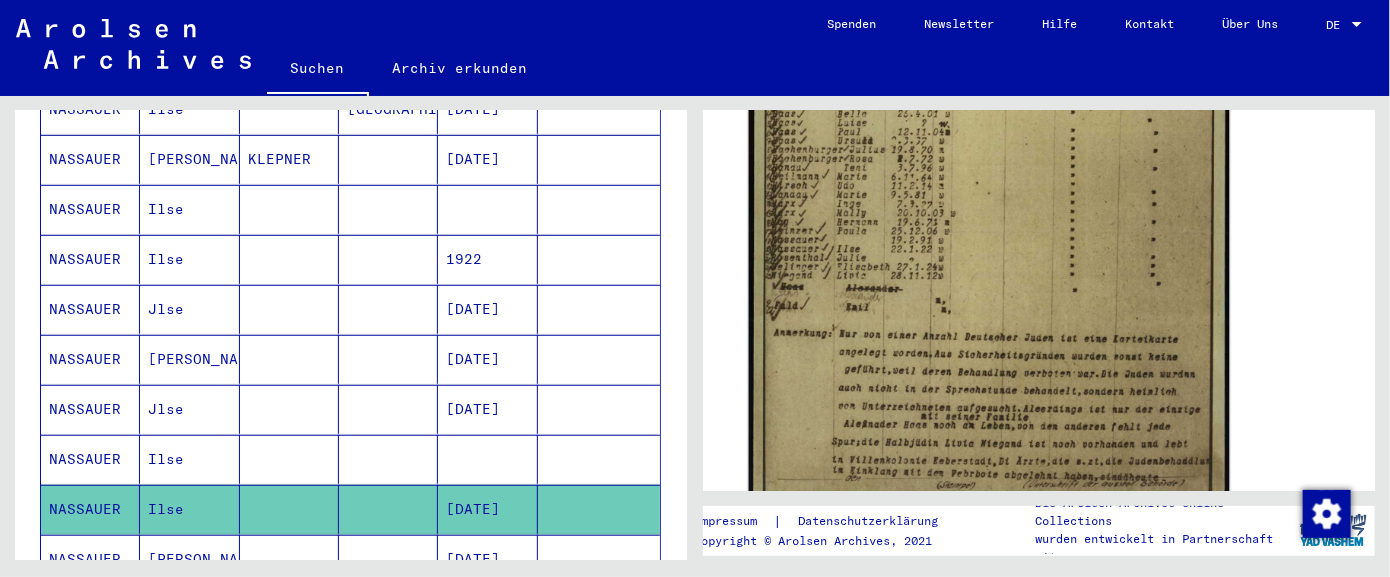 scroll, scrollTop: 649, scrollLeft: 0, axis: vertical 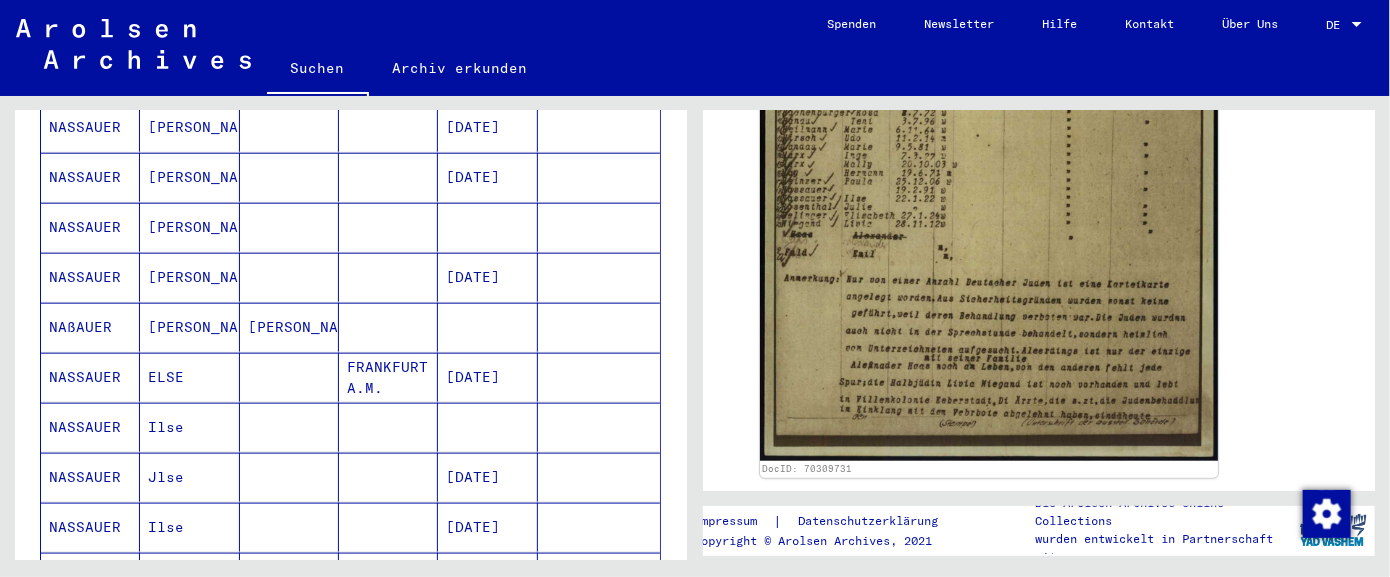 click at bounding box center (487, 477) 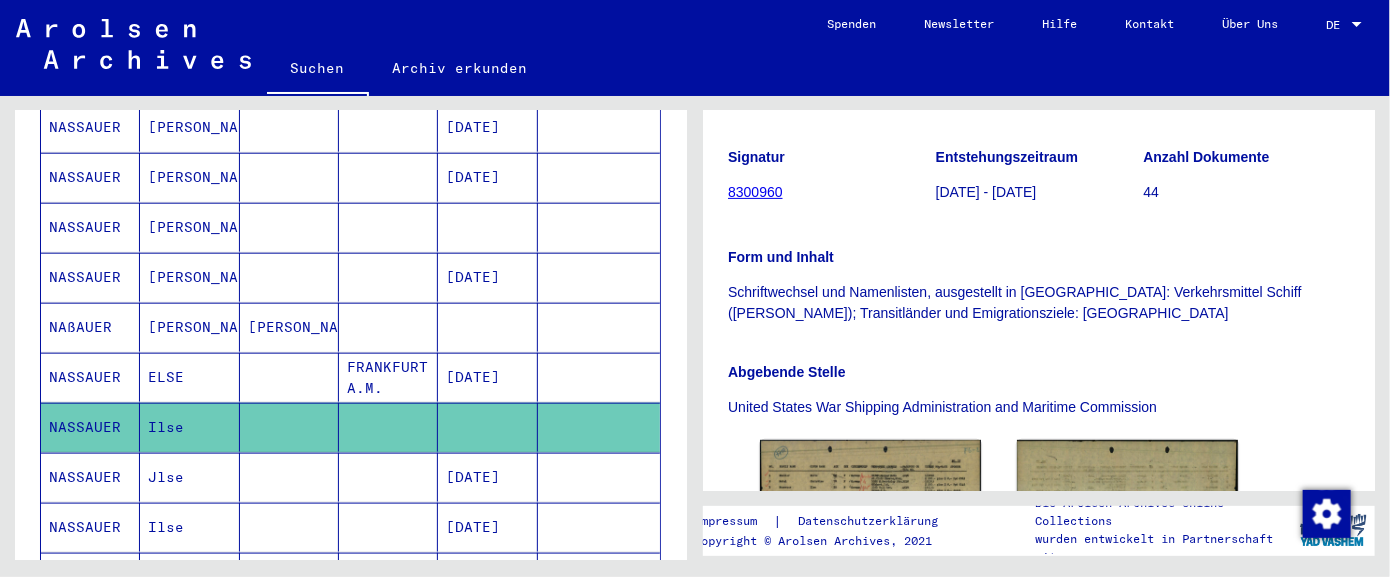 scroll, scrollTop: 324, scrollLeft: 0, axis: vertical 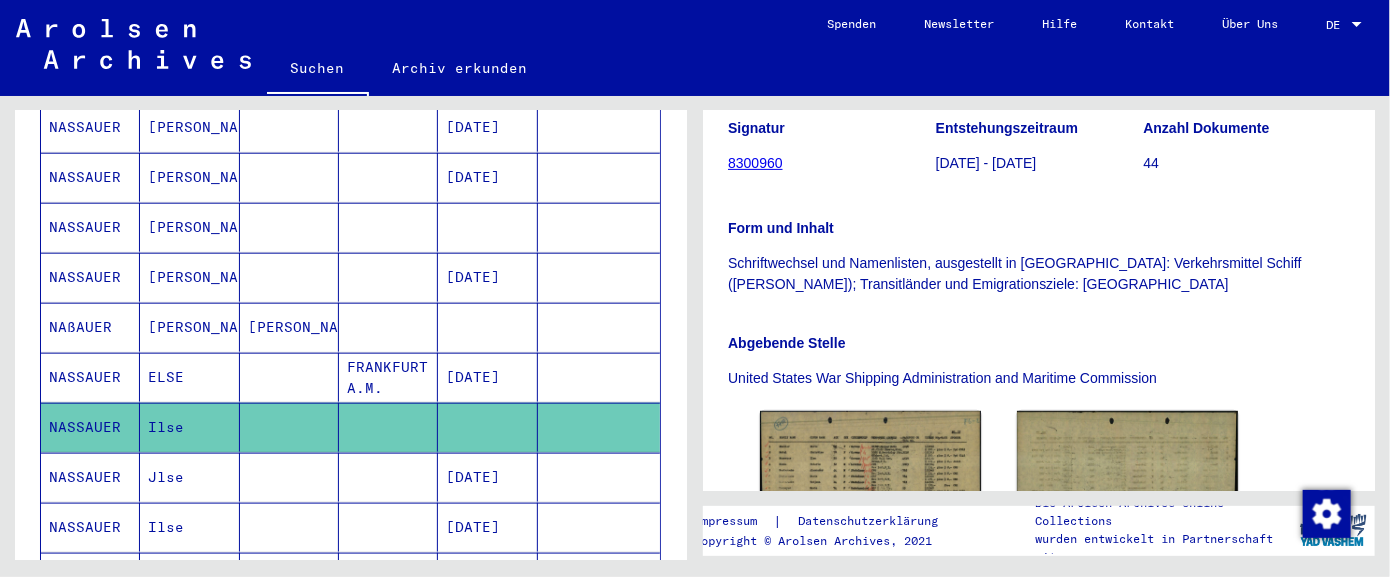 click on "[DATE]" at bounding box center [487, 527] 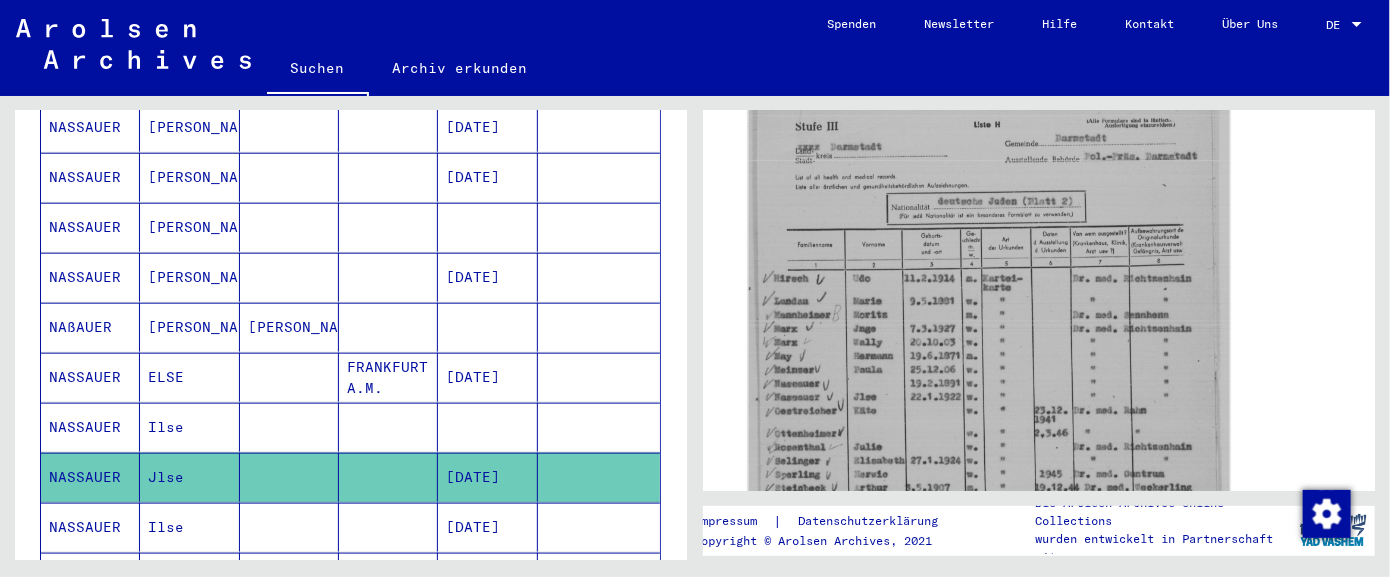 scroll, scrollTop: 324, scrollLeft: 0, axis: vertical 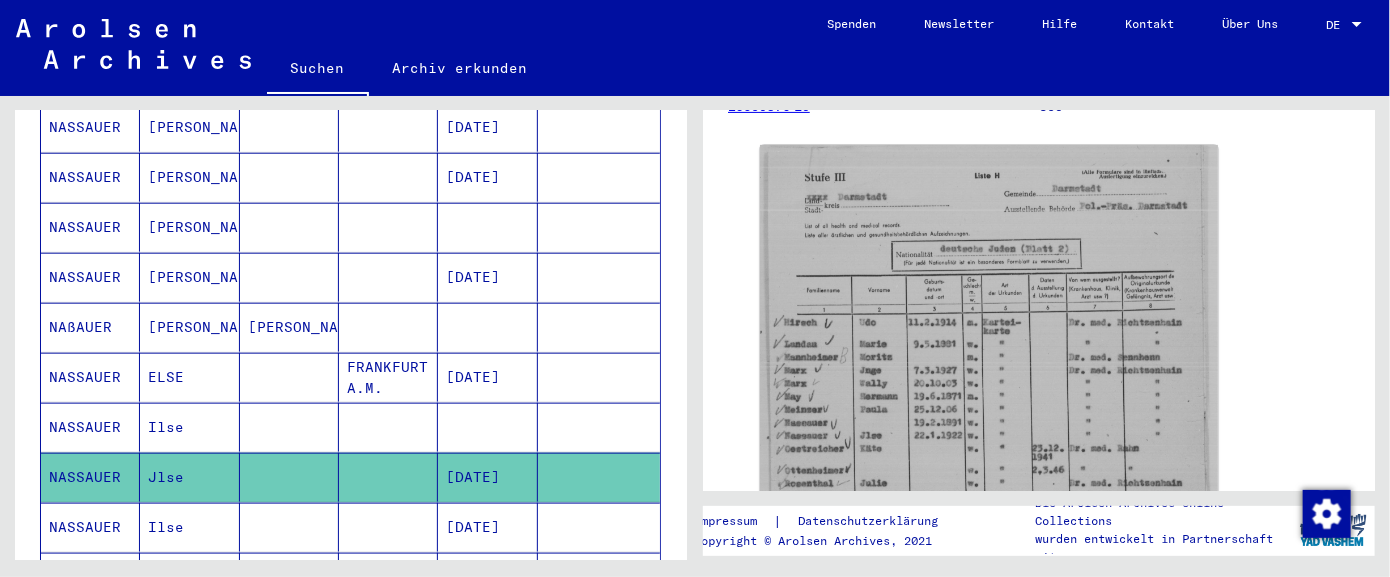 click on "[DATE]" at bounding box center [487, 577] 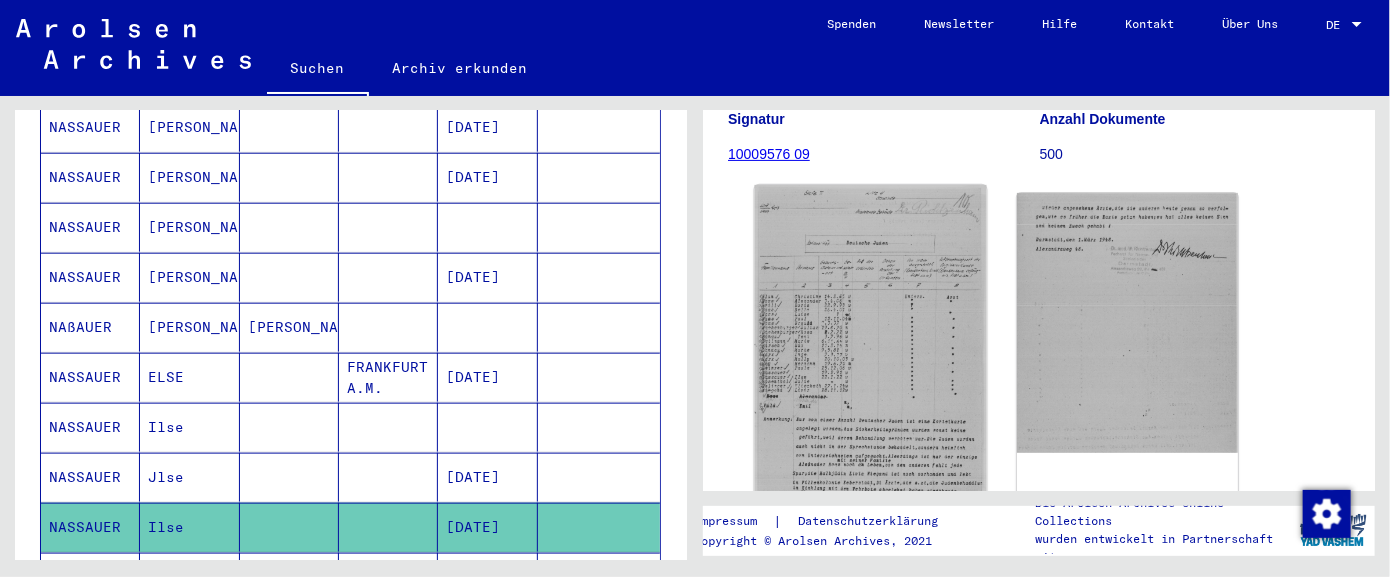 scroll, scrollTop: 324, scrollLeft: 0, axis: vertical 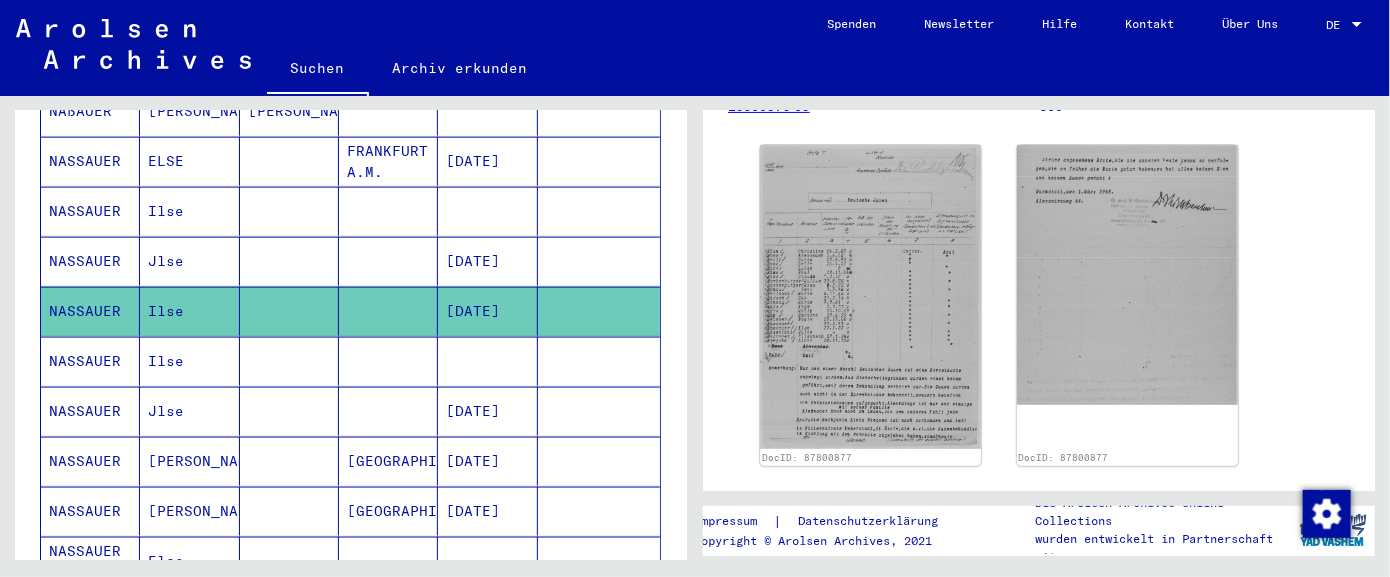 click at bounding box center (487, 411) 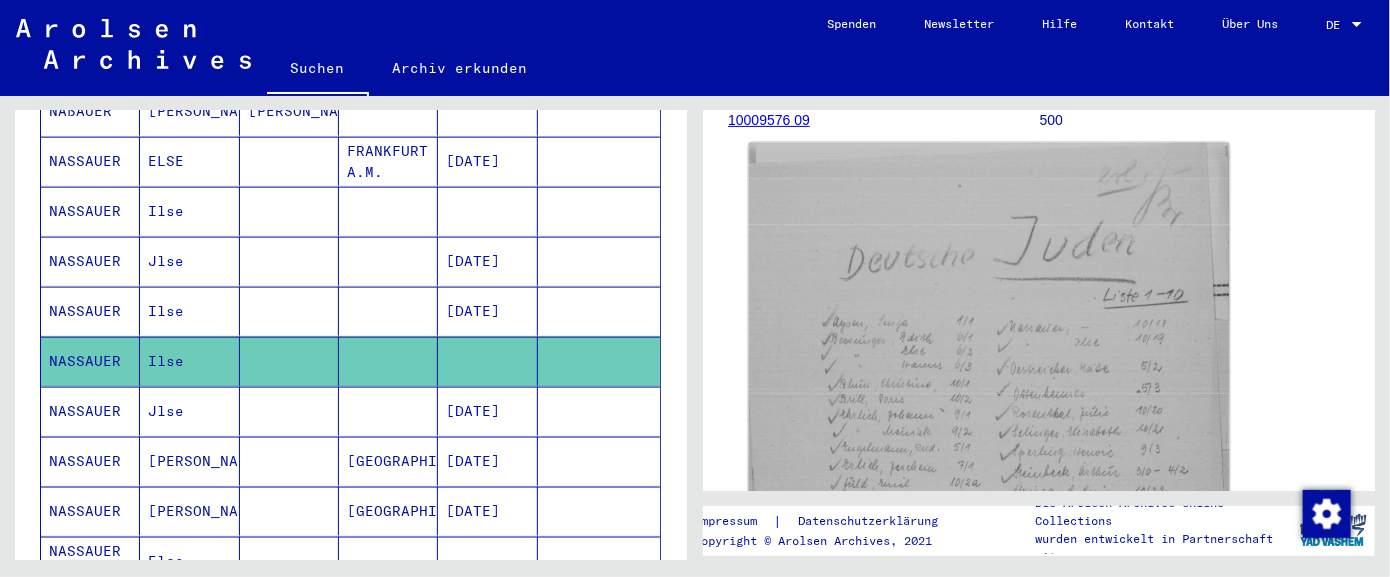 scroll, scrollTop: 432, scrollLeft: 0, axis: vertical 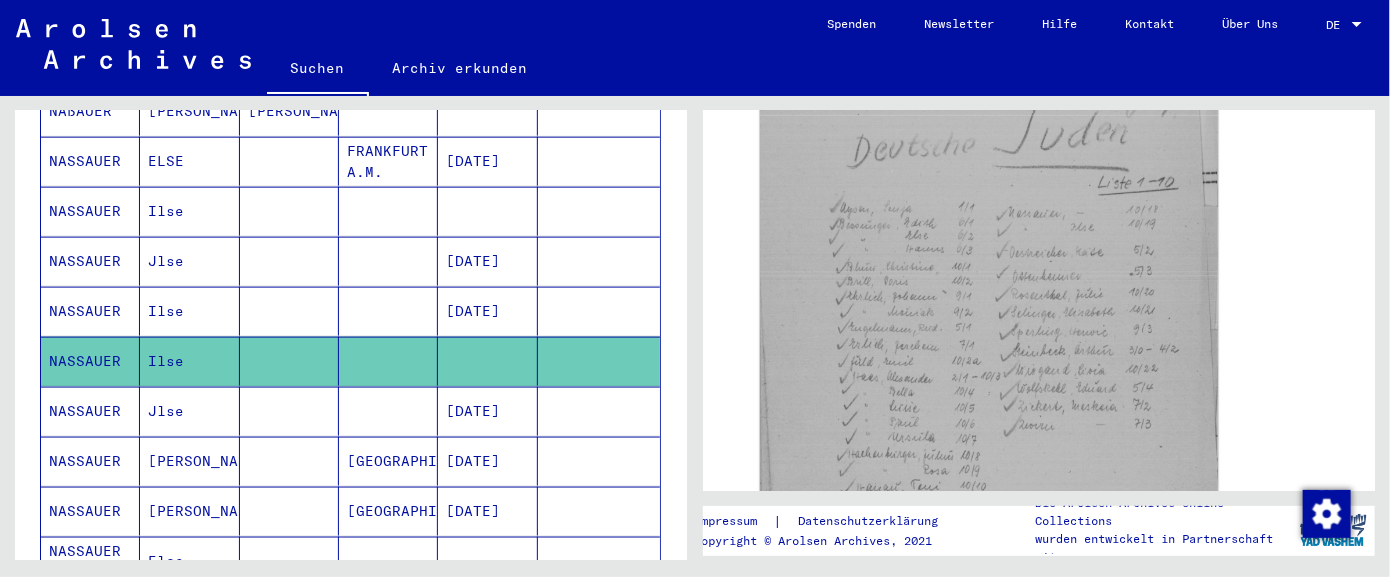 click on "[DATE]" at bounding box center [487, 461] 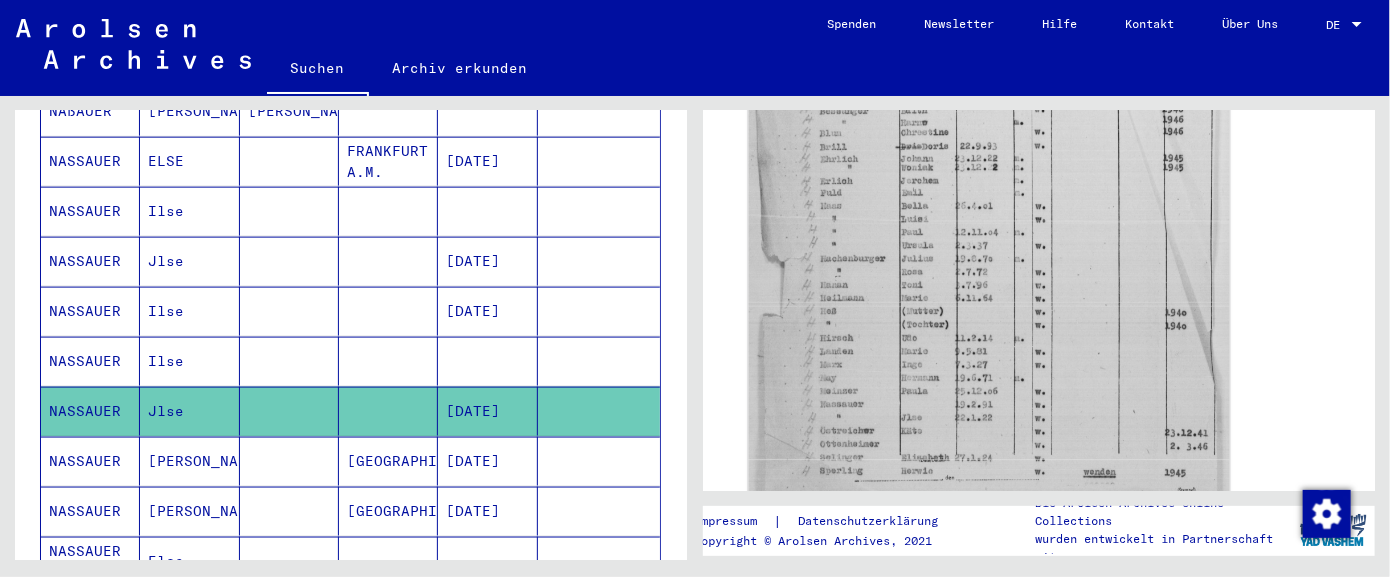 scroll, scrollTop: 541, scrollLeft: 0, axis: vertical 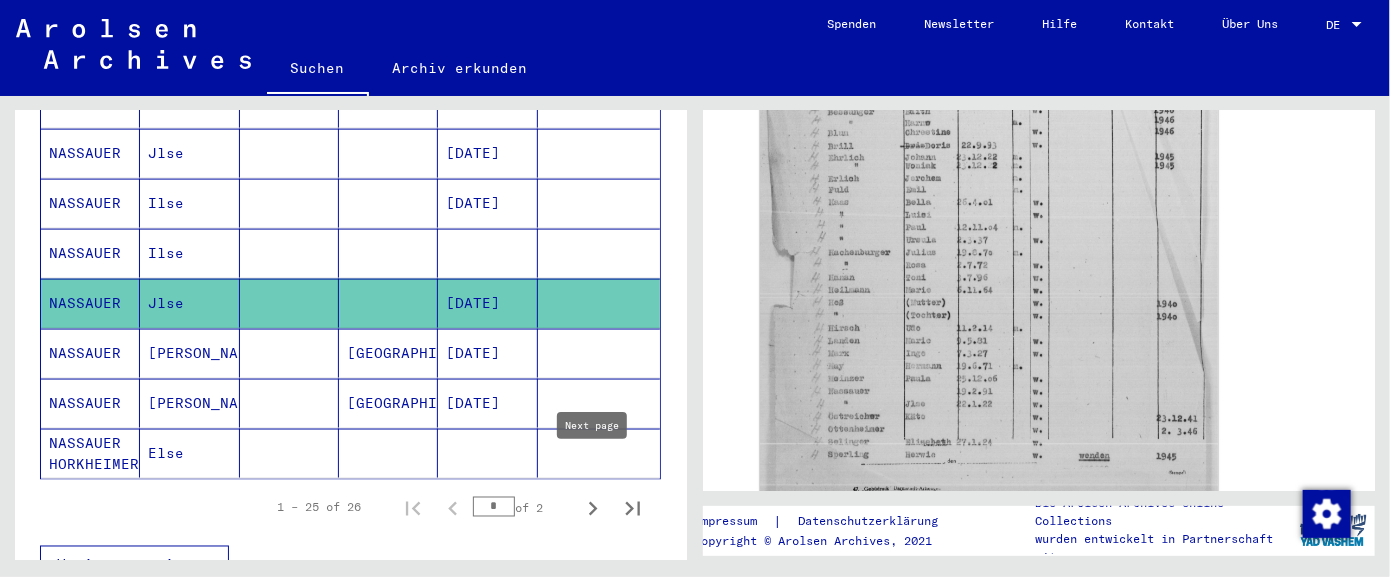click 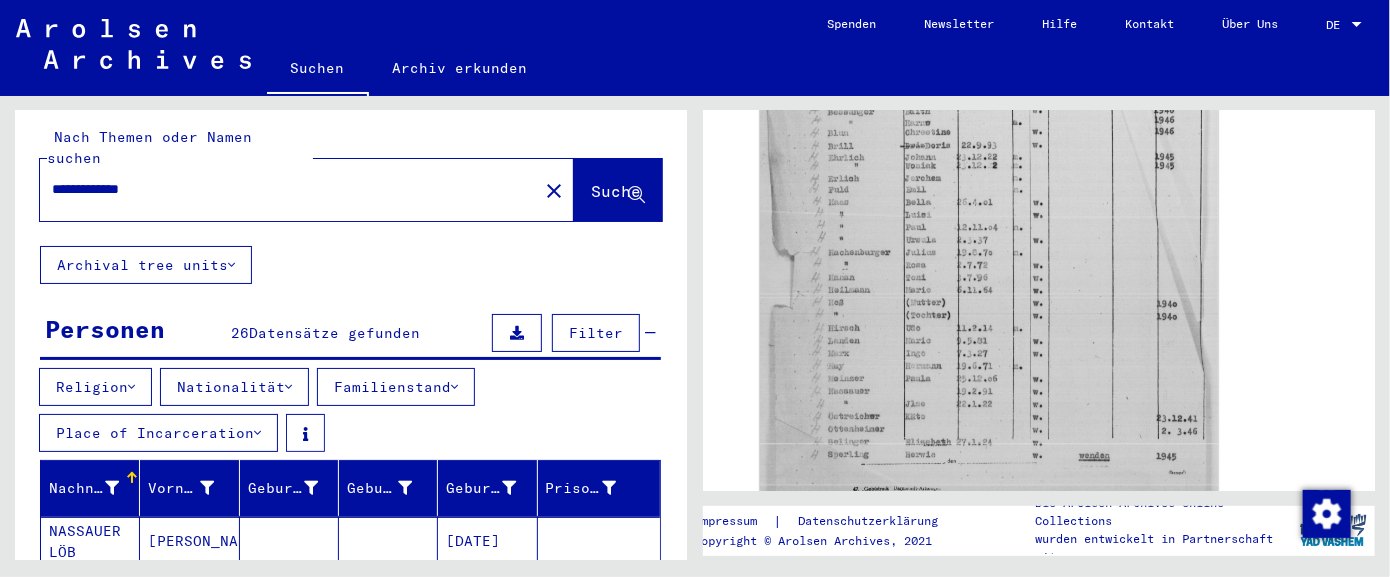 scroll, scrollTop: 0, scrollLeft: 0, axis: both 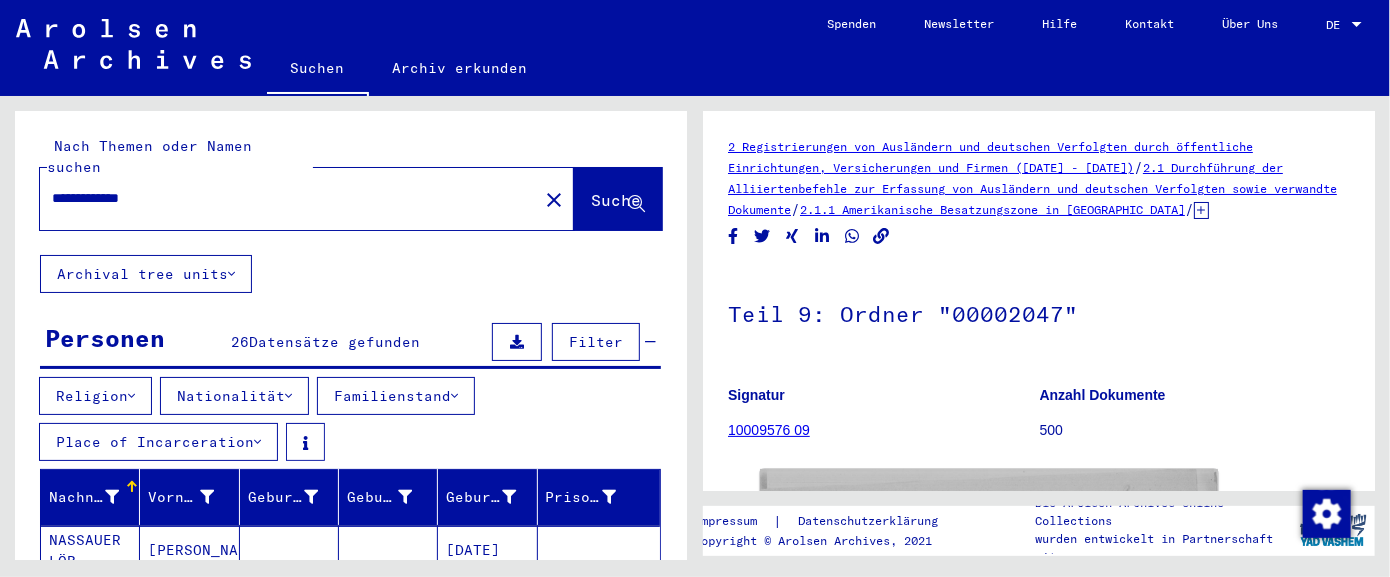 drag, startPoint x: 87, startPoint y: 176, endPoint x: -43, endPoint y: 175, distance: 130.00385 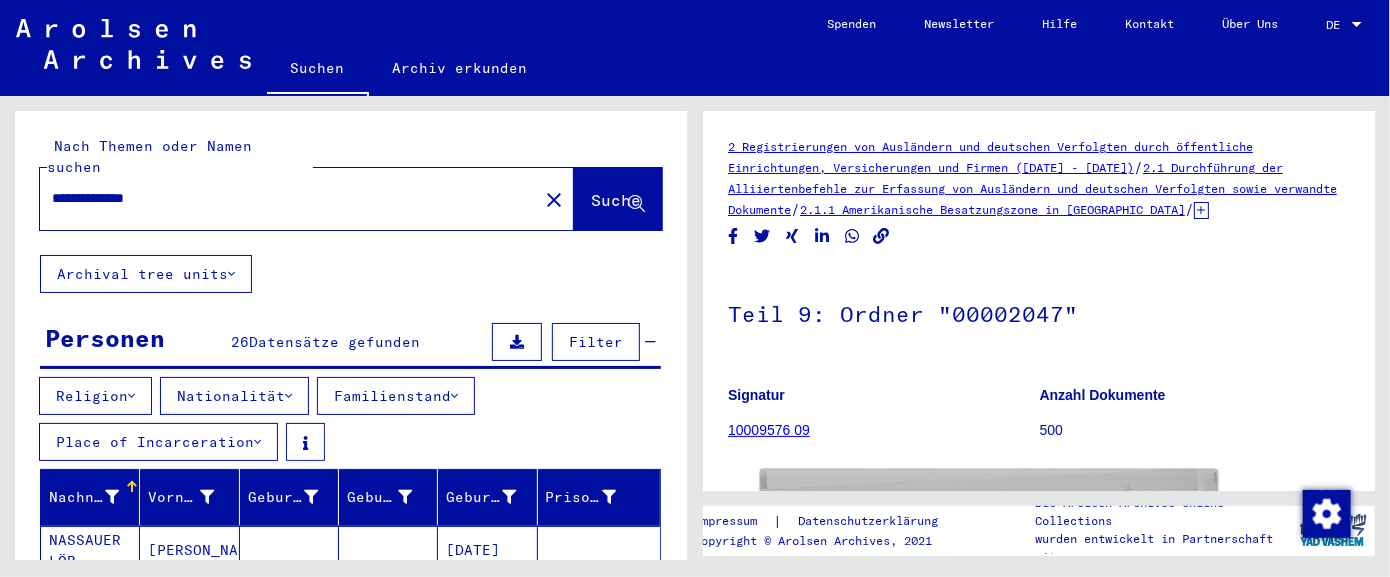 type on "**********" 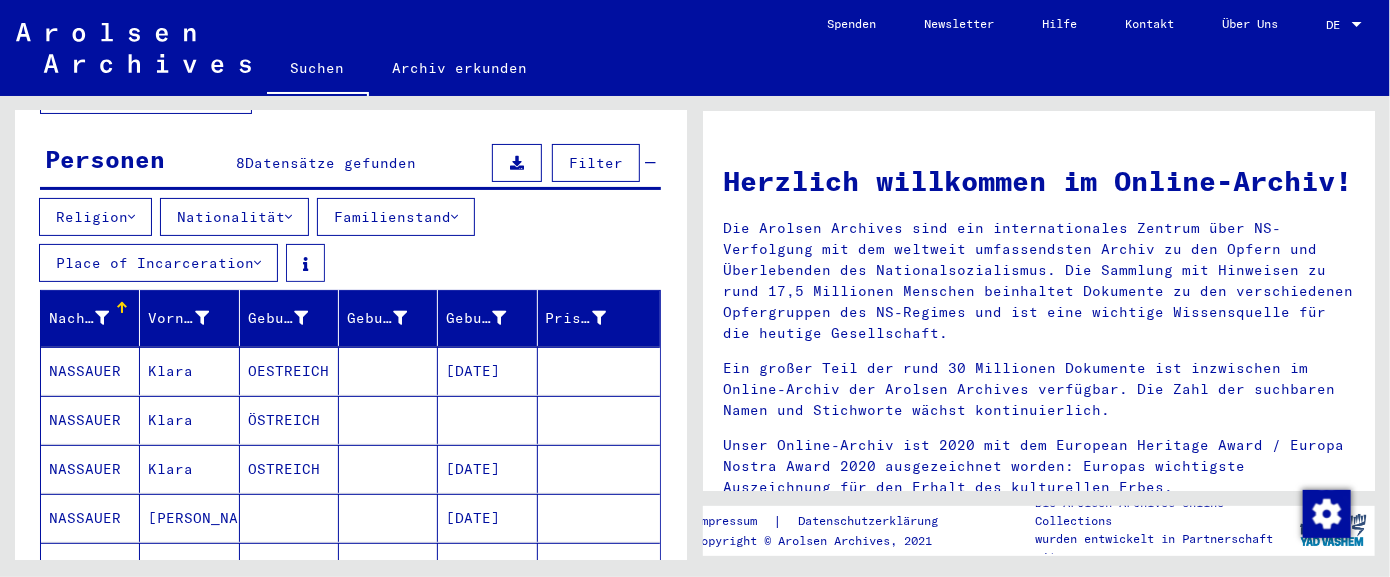 scroll, scrollTop: 216, scrollLeft: 0, axis: vertical 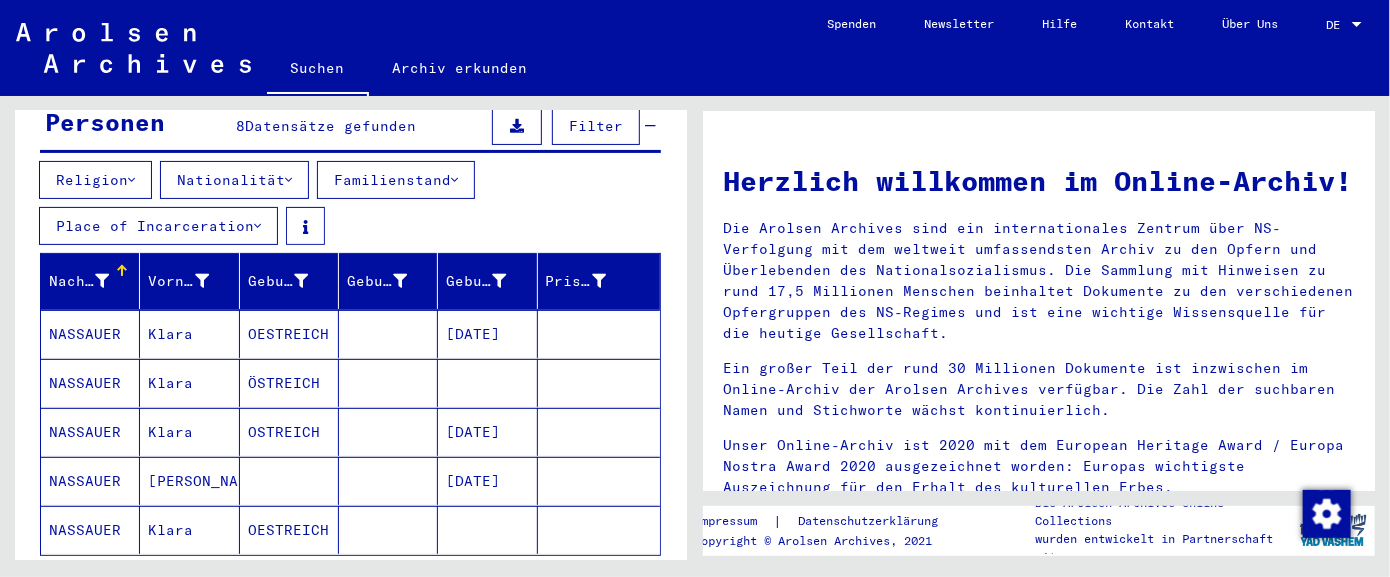 click on "[DATE]" at bounding box center (487, 530) 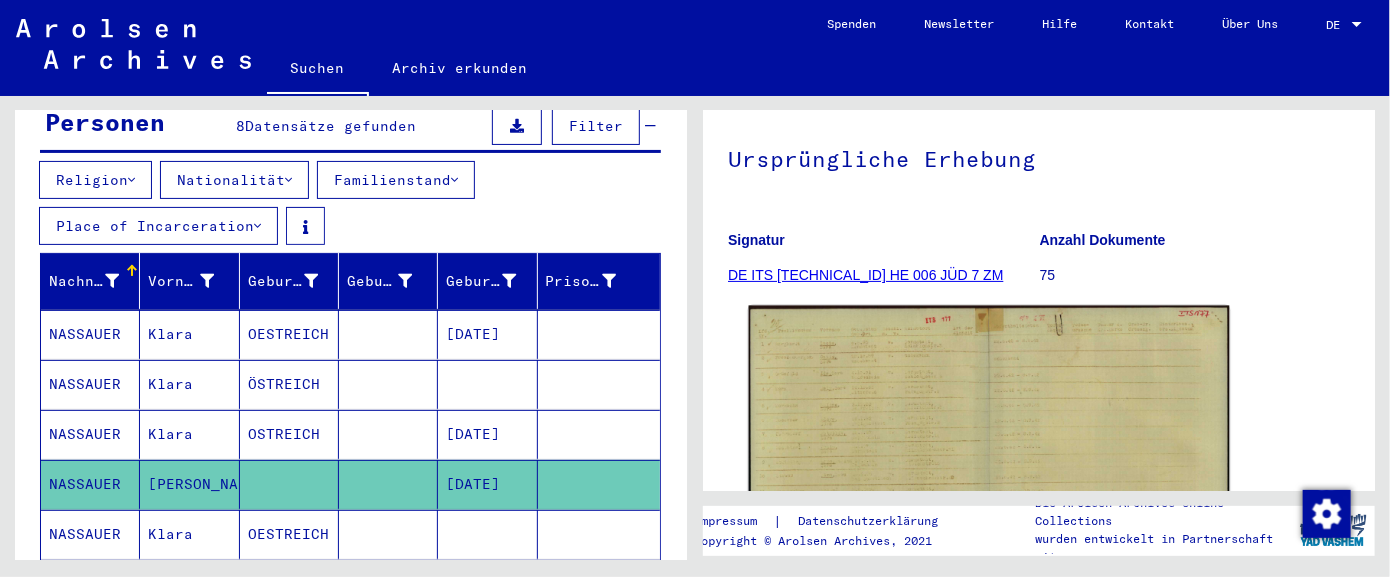 scroll, scrollTop: 108, scrollLeft: 0, axis: vertical 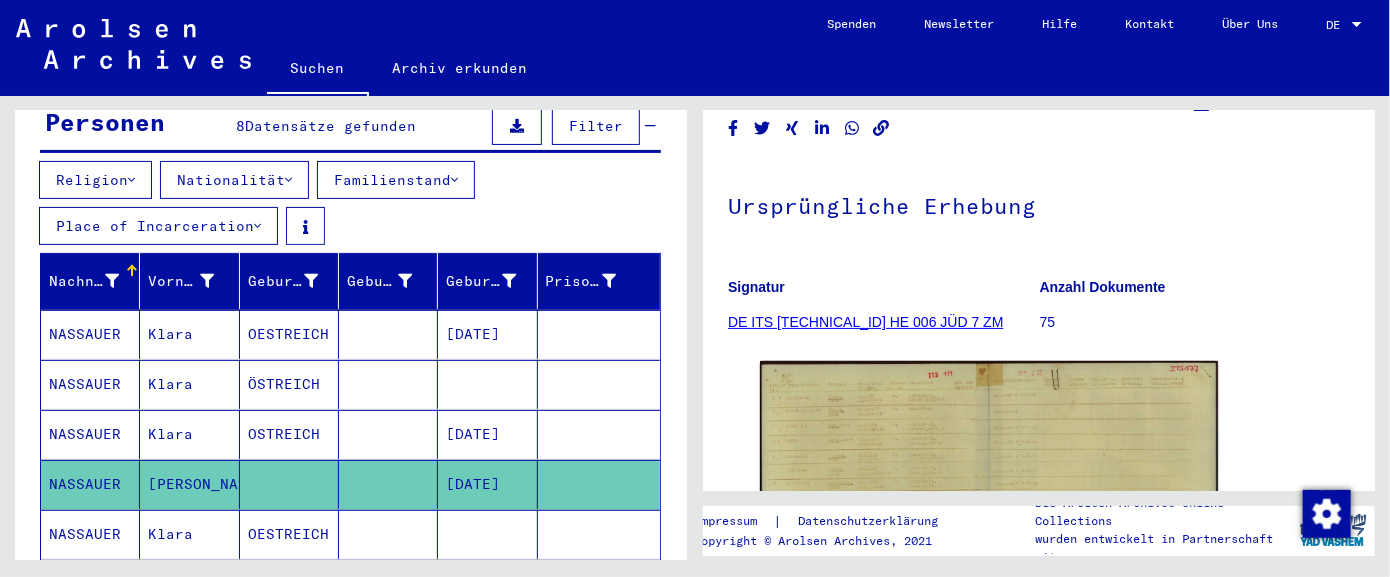click on "[DATE]" at bounding box center (487, 484) 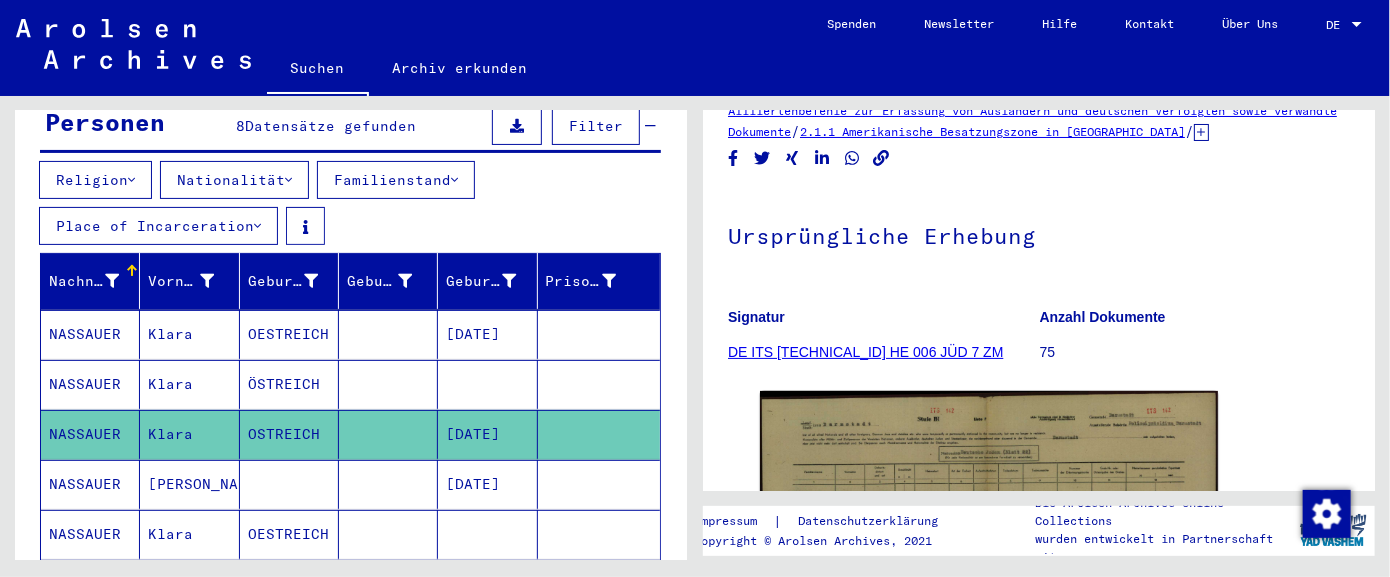 scroll, scrollTop: 108, scrollLeft: 0, axis: vertical 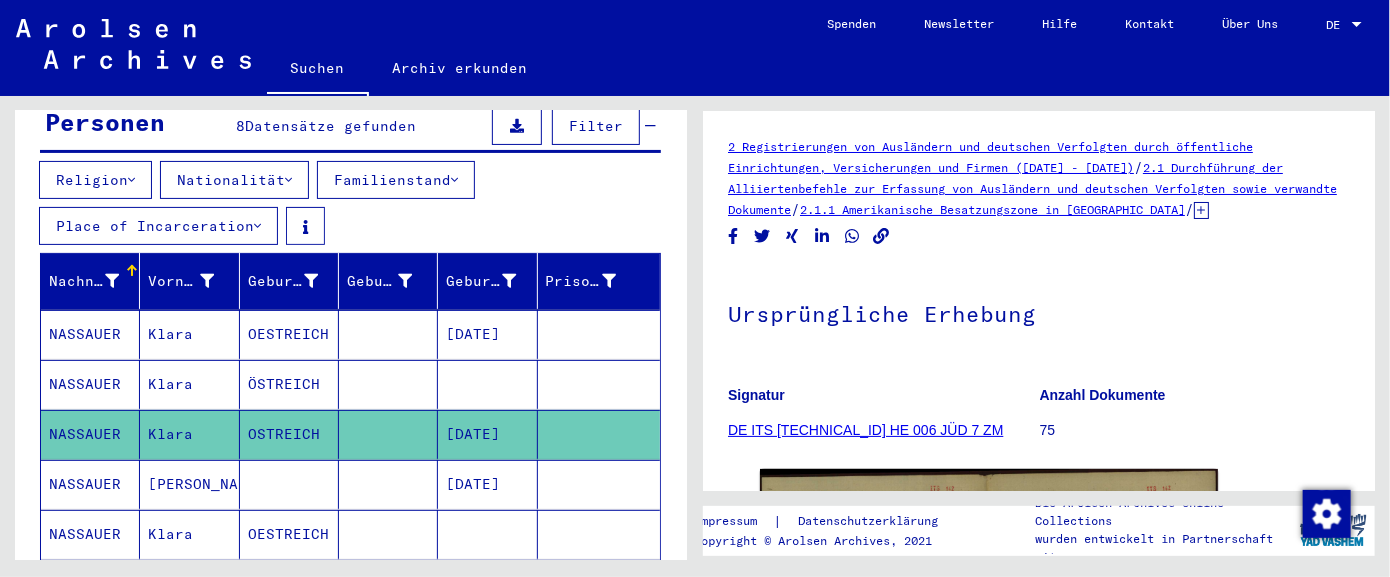 click on "[DATE]" at bounding box center (487, 384) 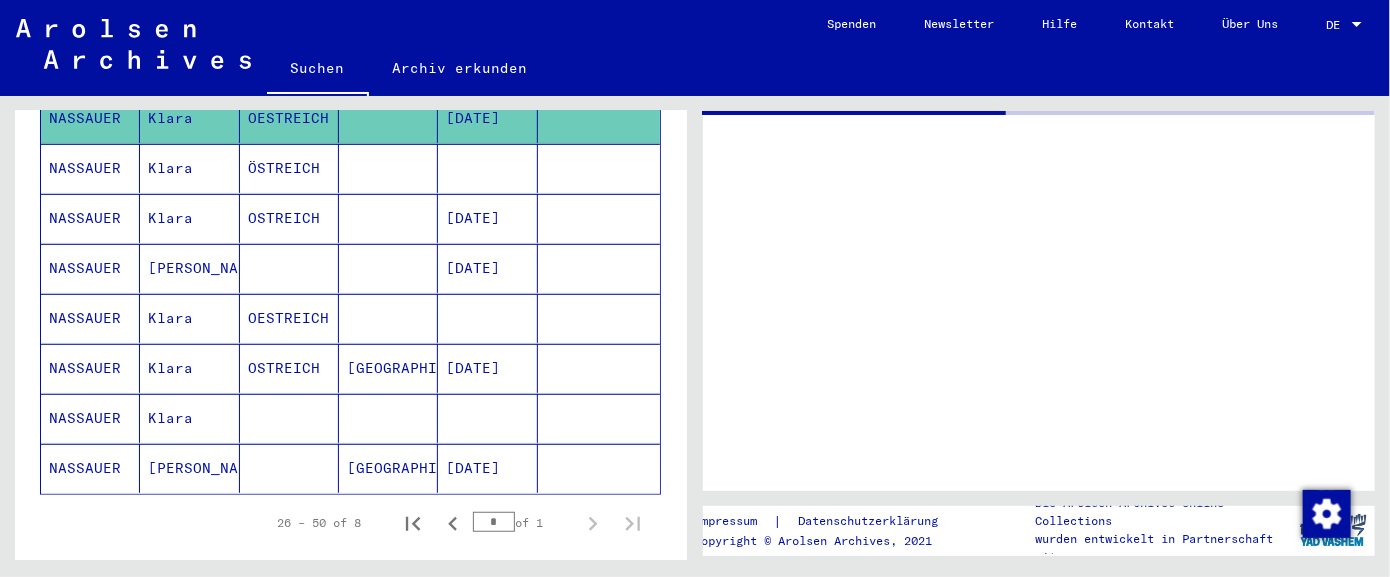 scroll, scrollTop: 541, scrollLeft: 0, axis: vertical 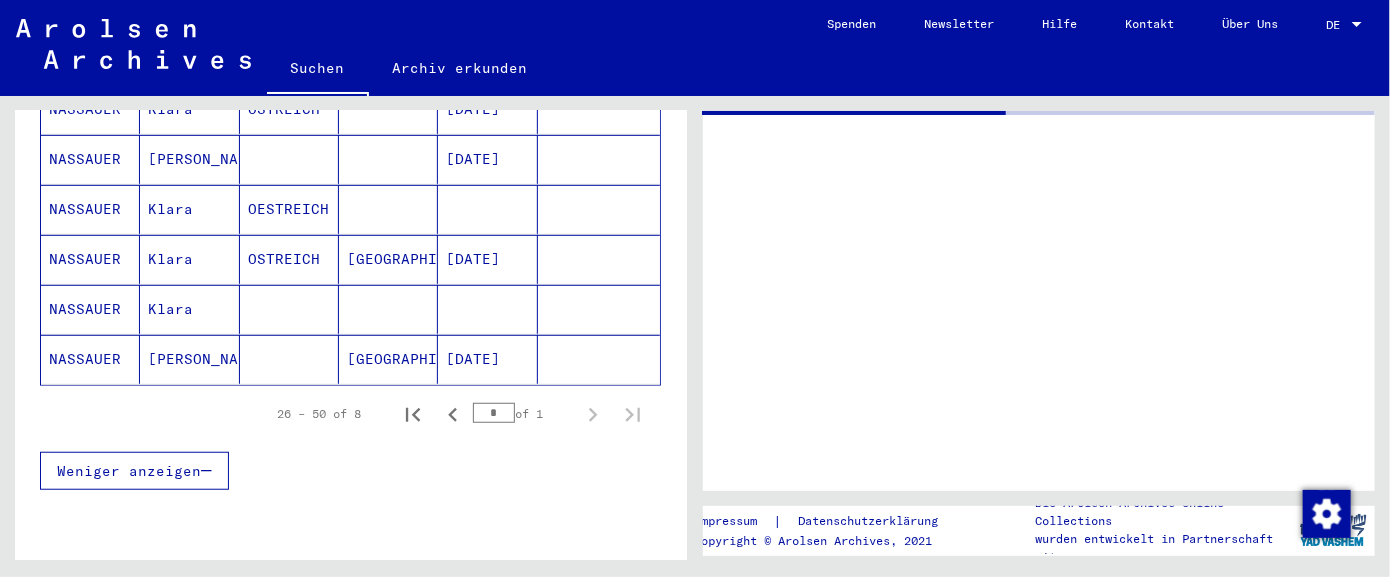 click on "[DATE]" 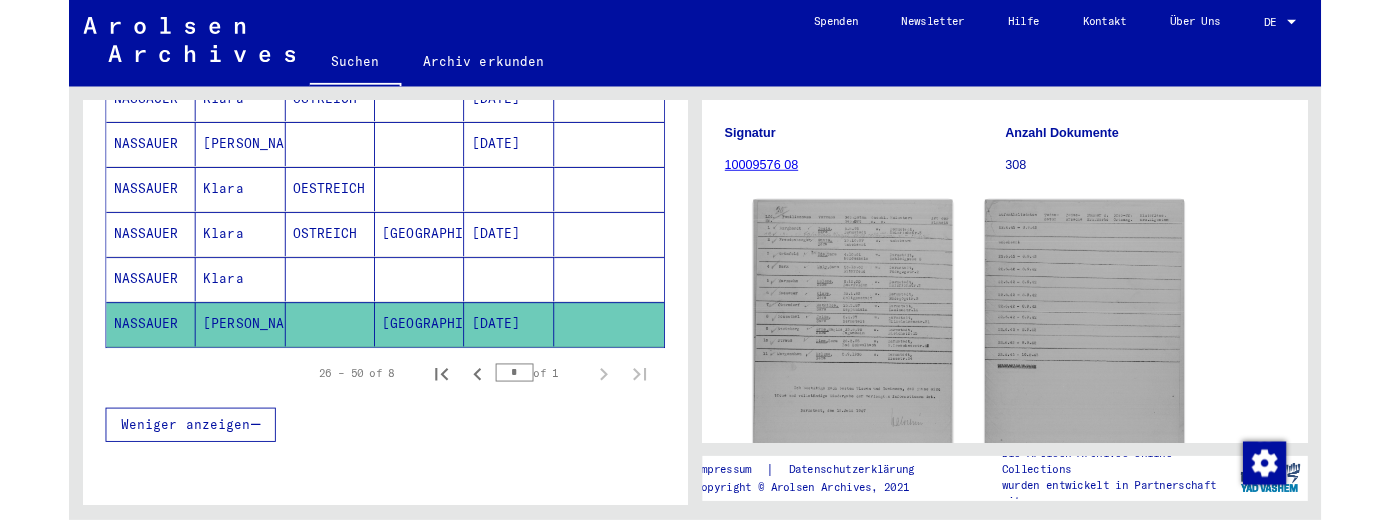 scroll, scrollTop: 432, scrollLeft: 0, axis: vertical 